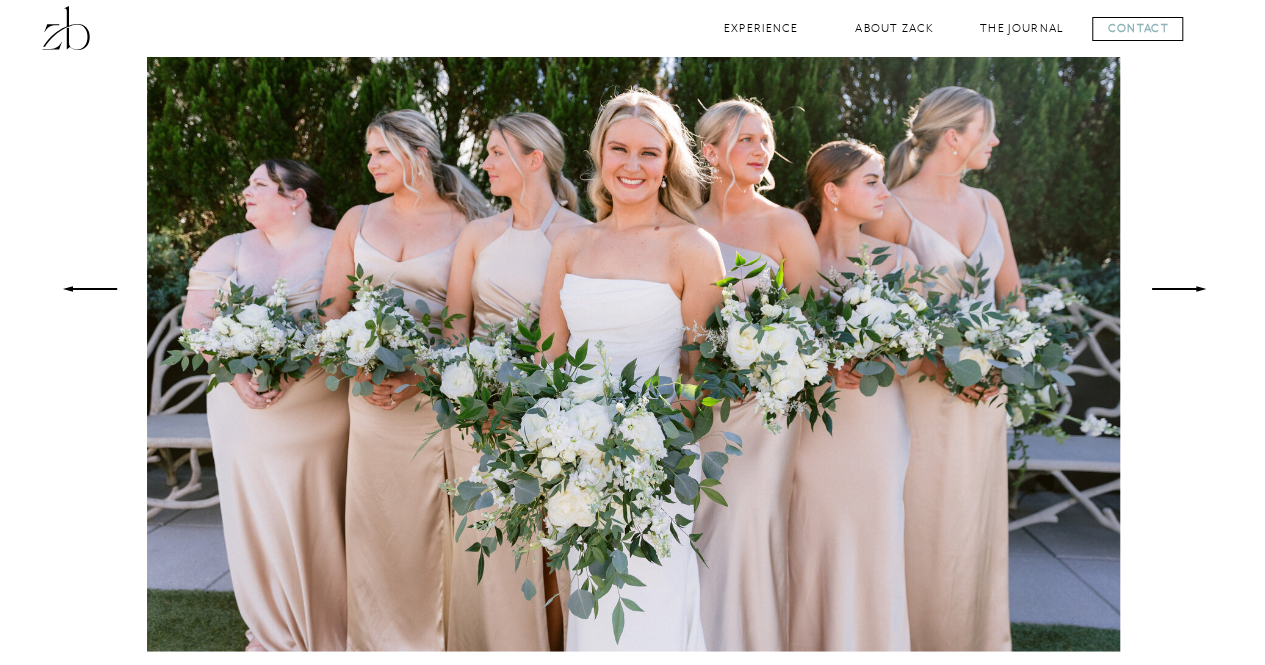 scroll, scrollTop: 1396, scrollLeft: 0, axis: vertical 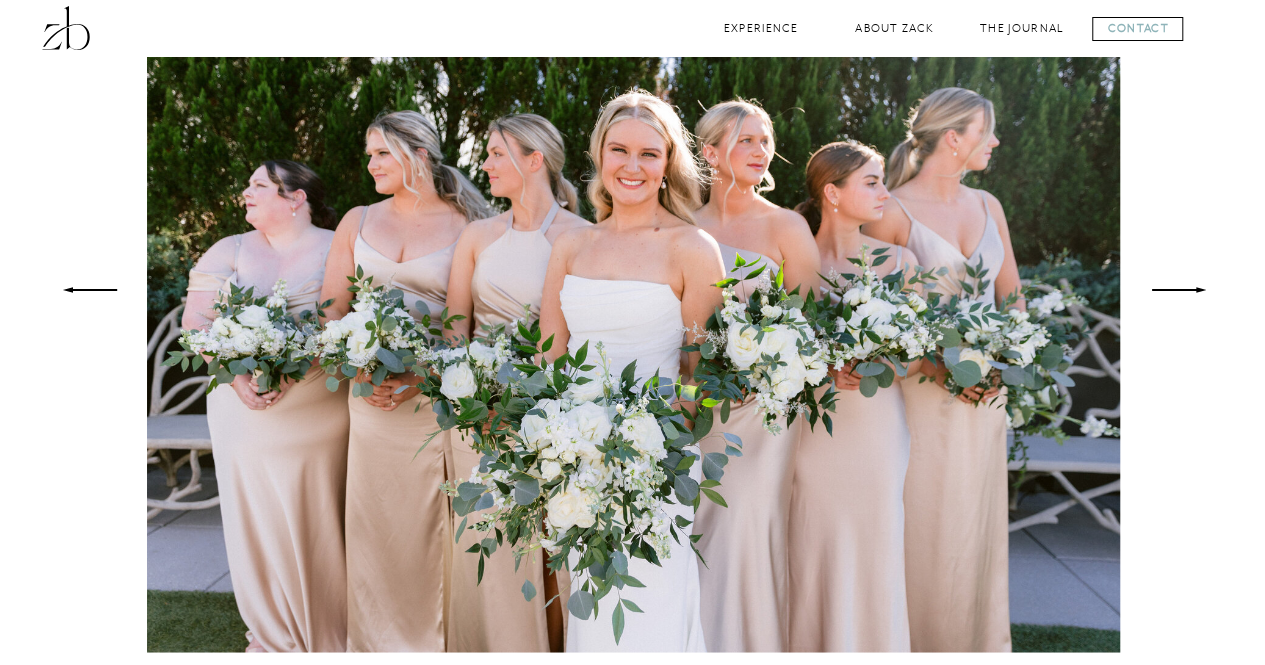 click 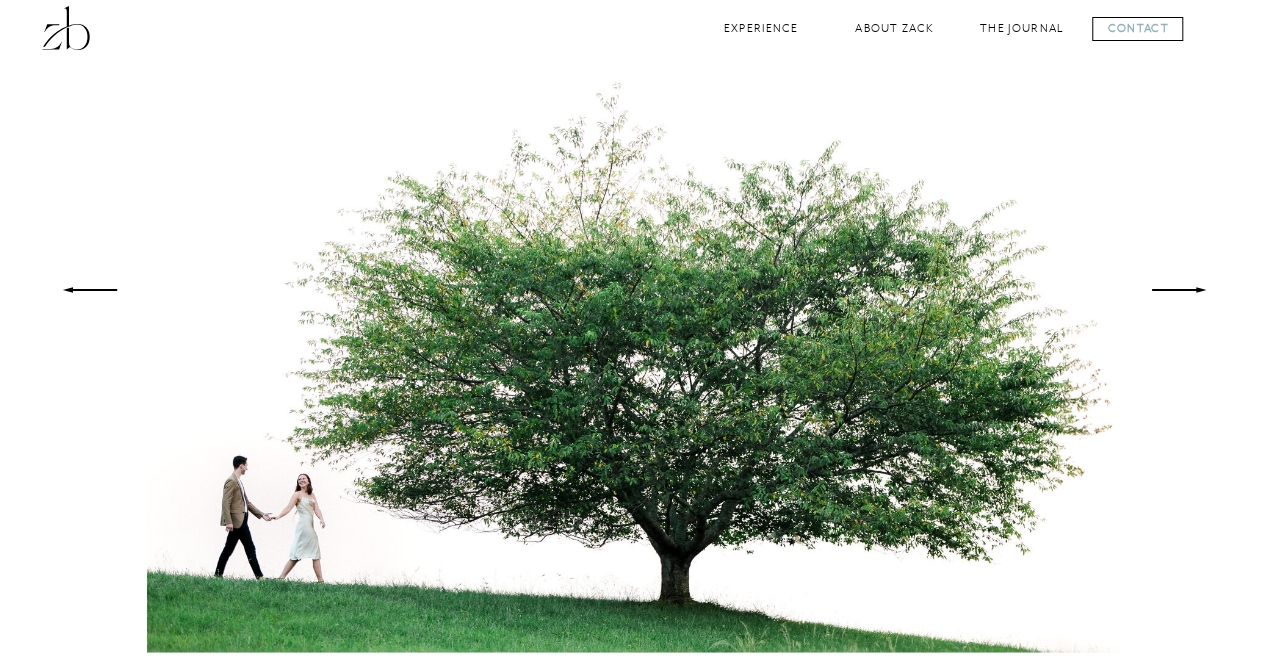 click 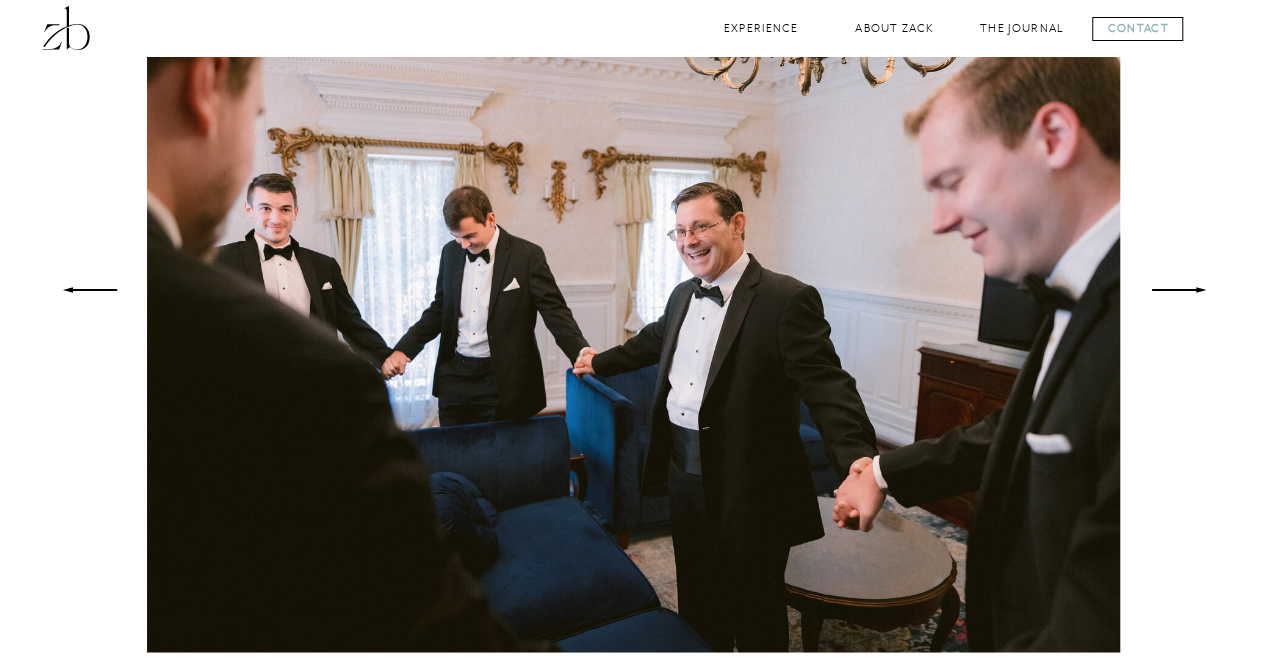 click 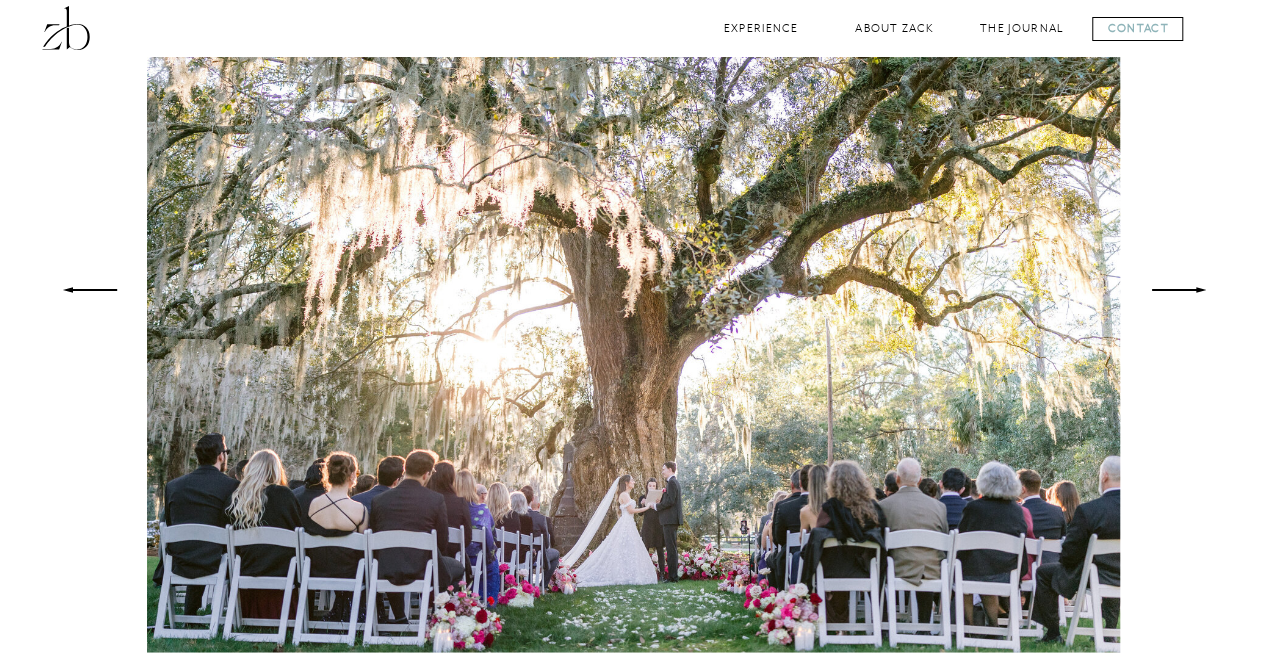 click 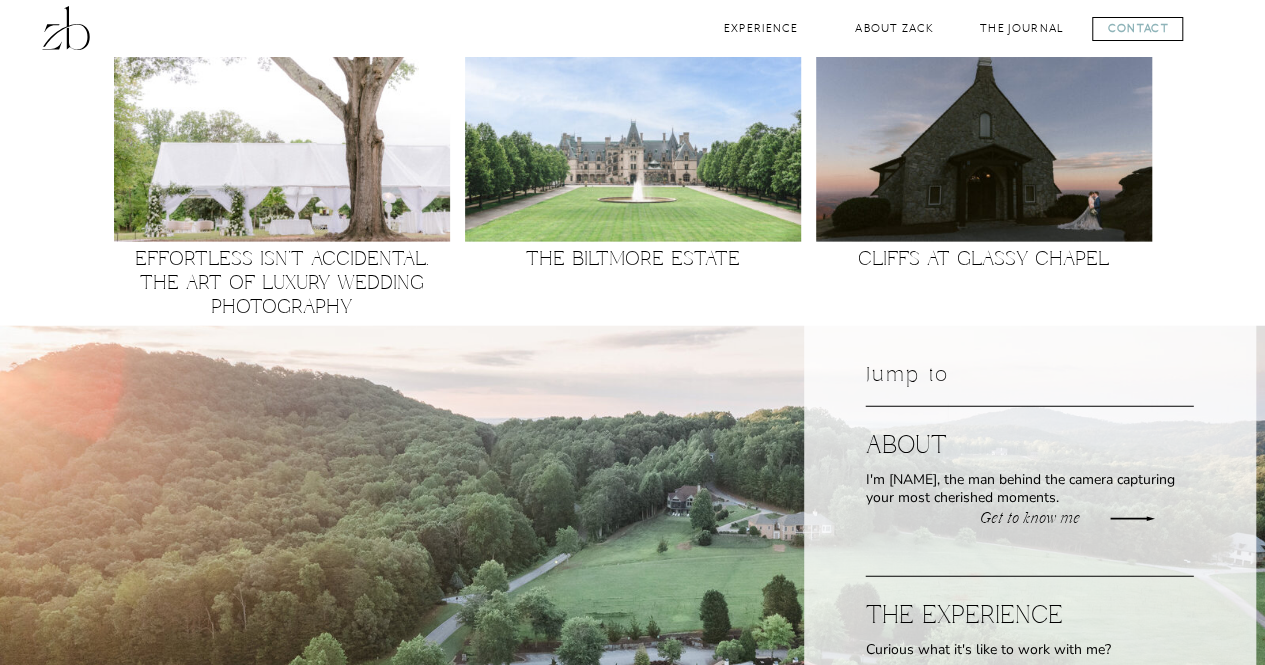 scroll, scrollTop: 2170, scrollLeft: 0, axis: vertical 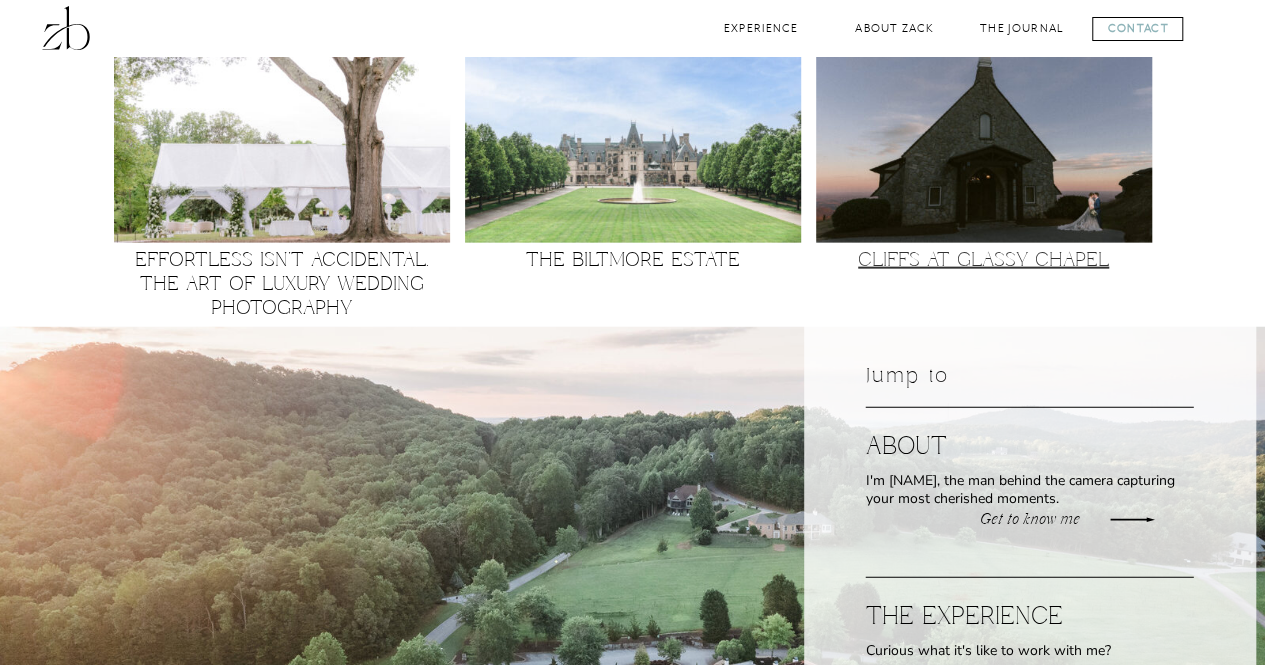 click on "Cliffs at Glassy Chapel" at bounding box center (983, 261) 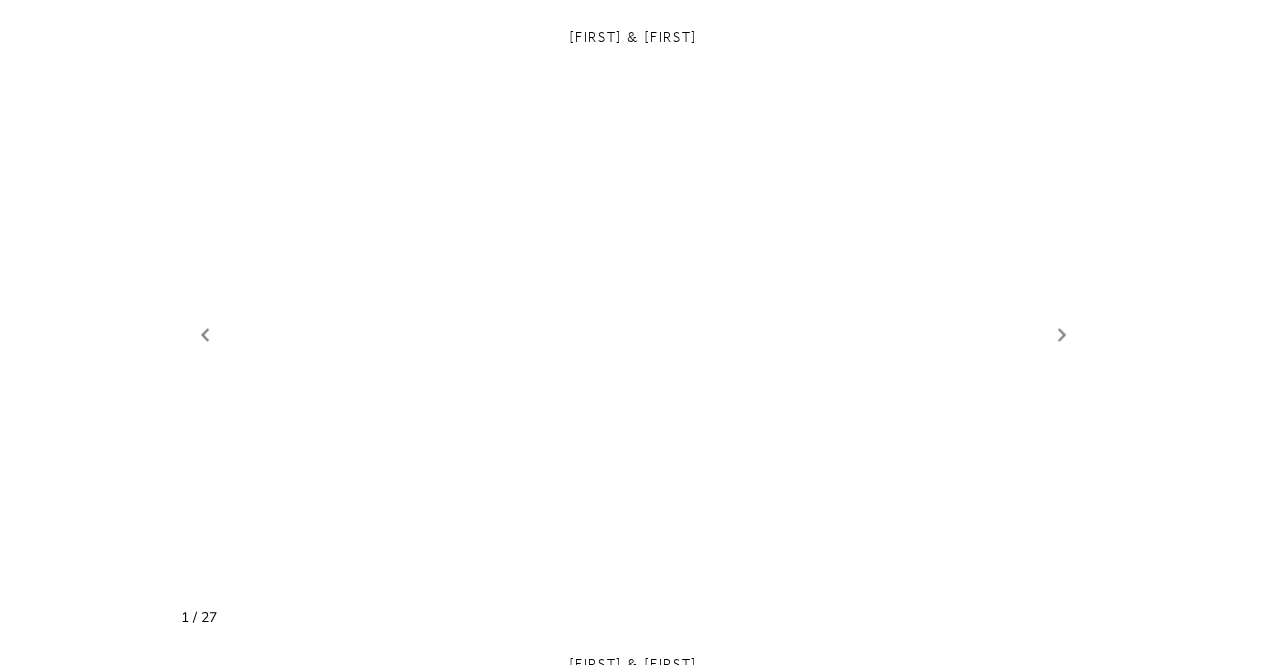 scroll, scrollTop: 1538, scrollLeft: 0, axis: vertical 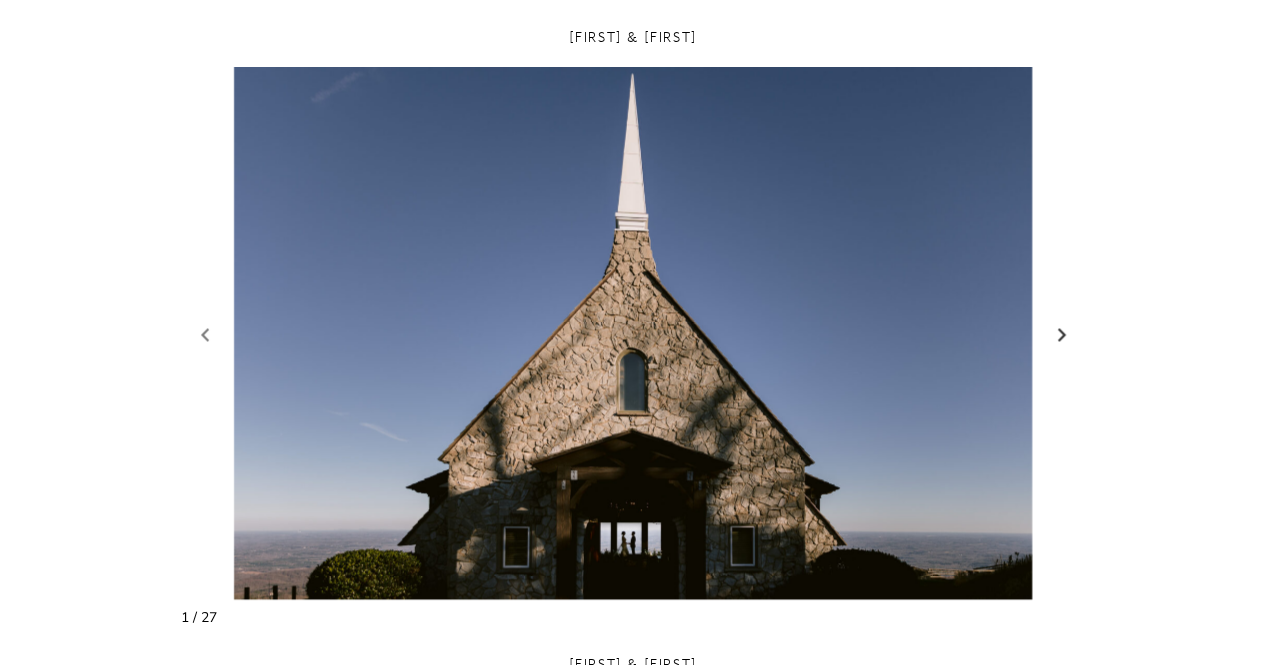 click at bounding box center (1062, 334) 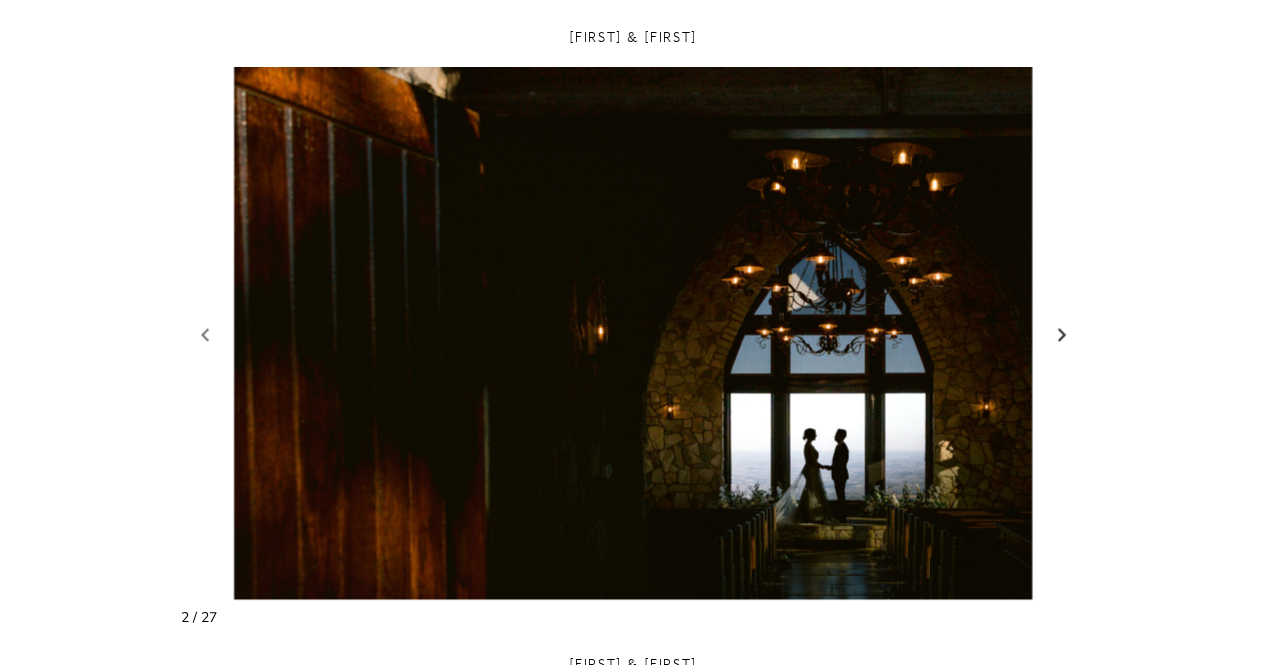 click at bounding box center [1062, 334] 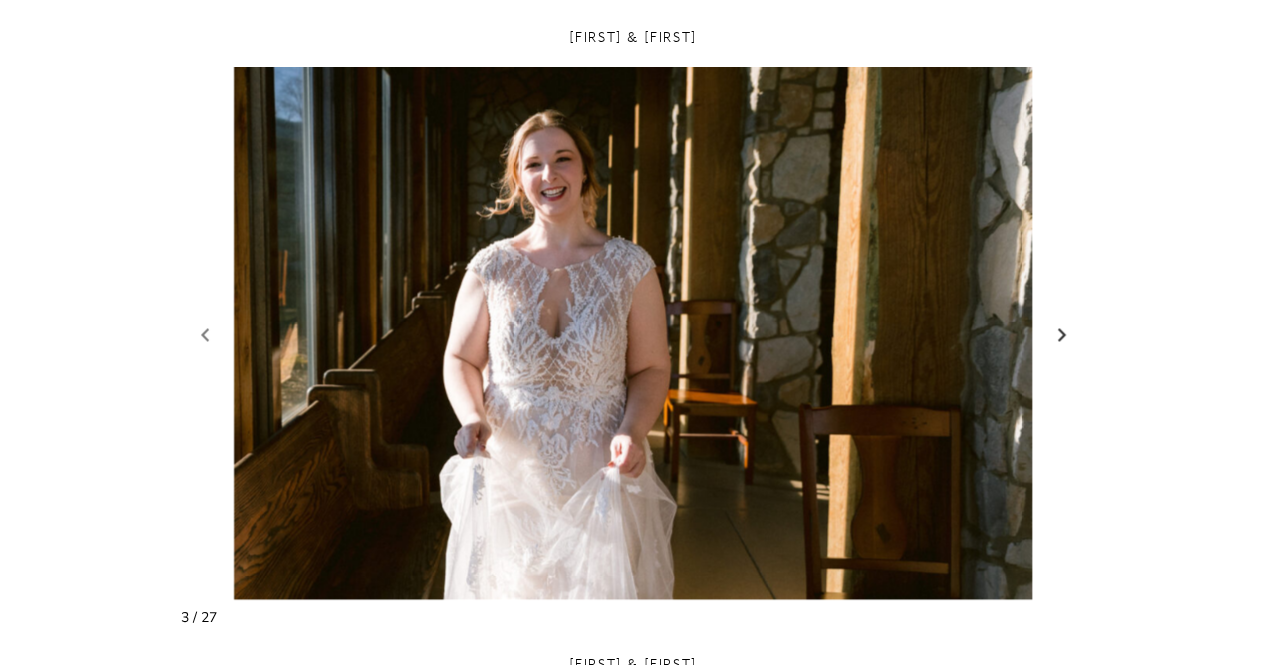 click at bounding box center [1062, 334] 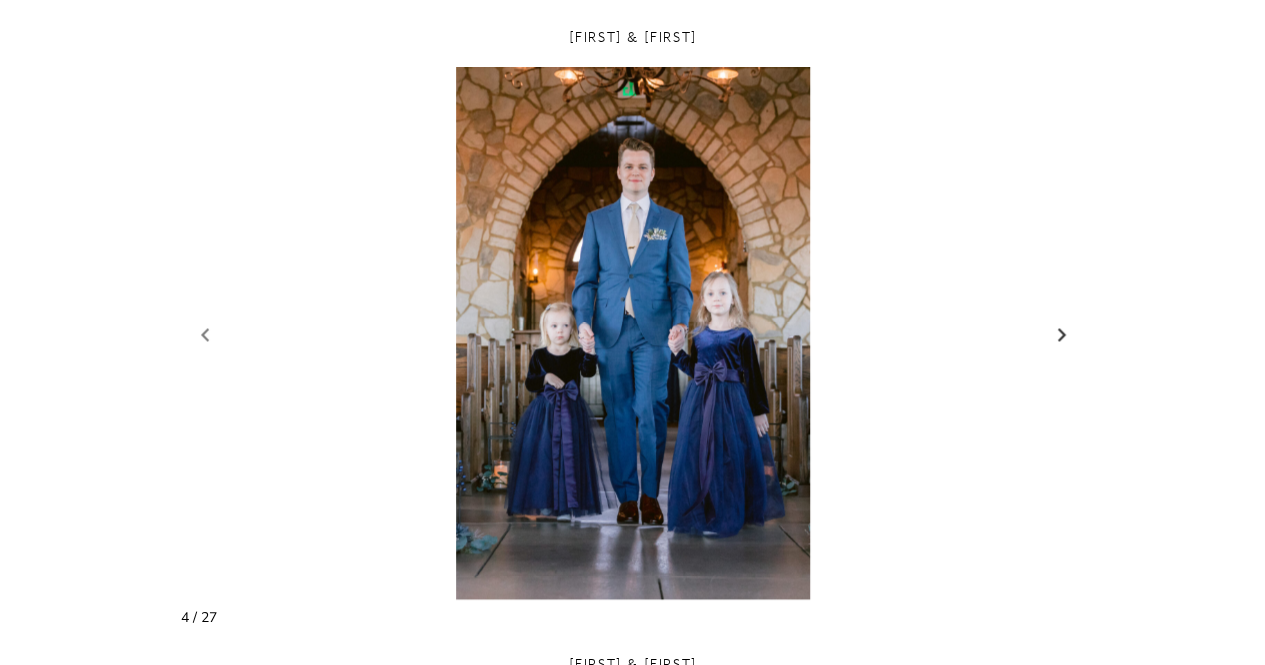 click at bounding box center (1062, 334) 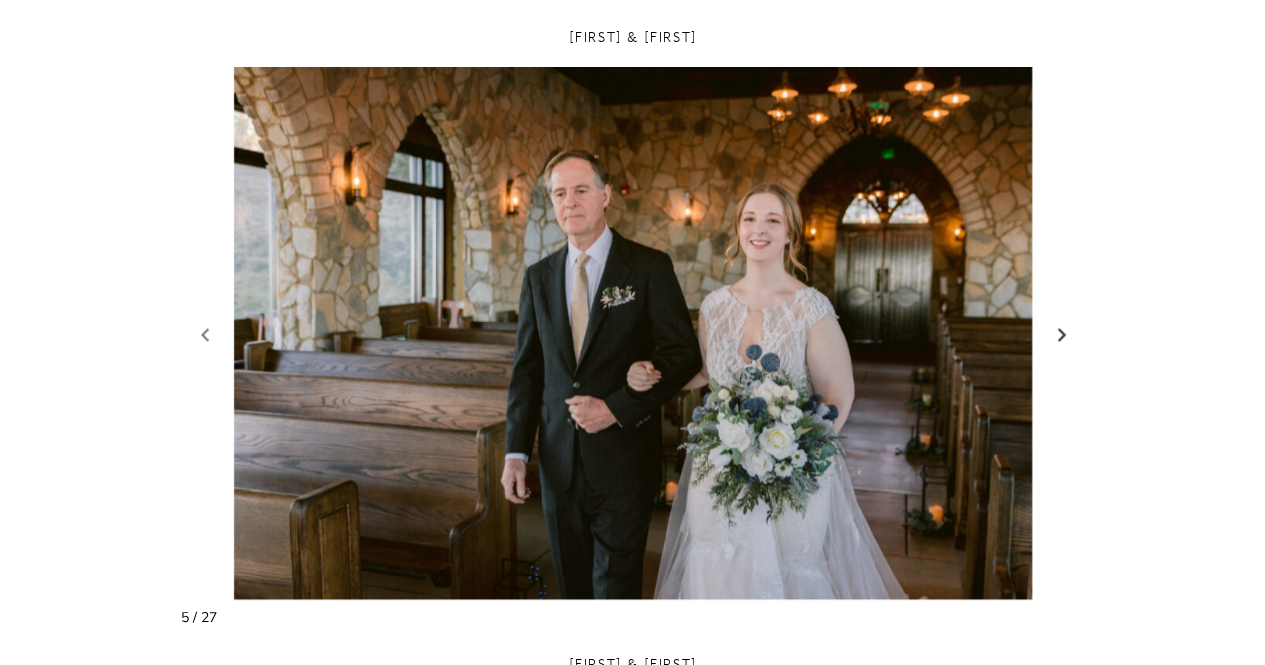 click at bounding box center (1062, 334) 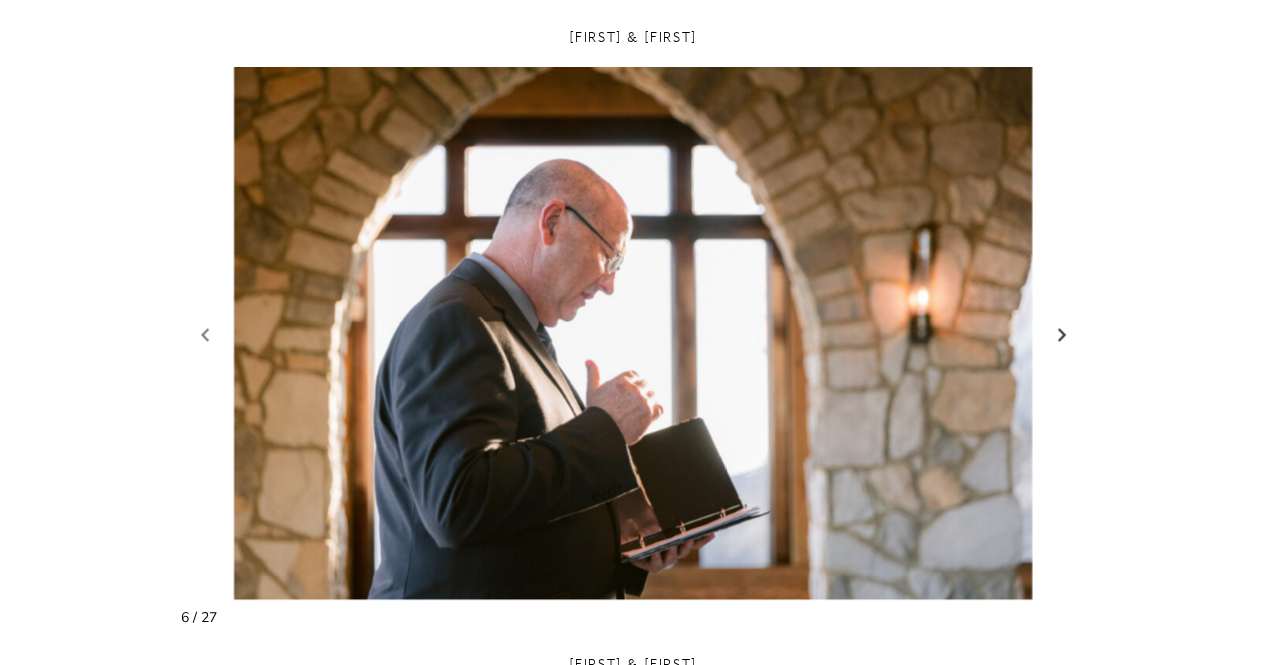 click at bounding box center (1062, 334) 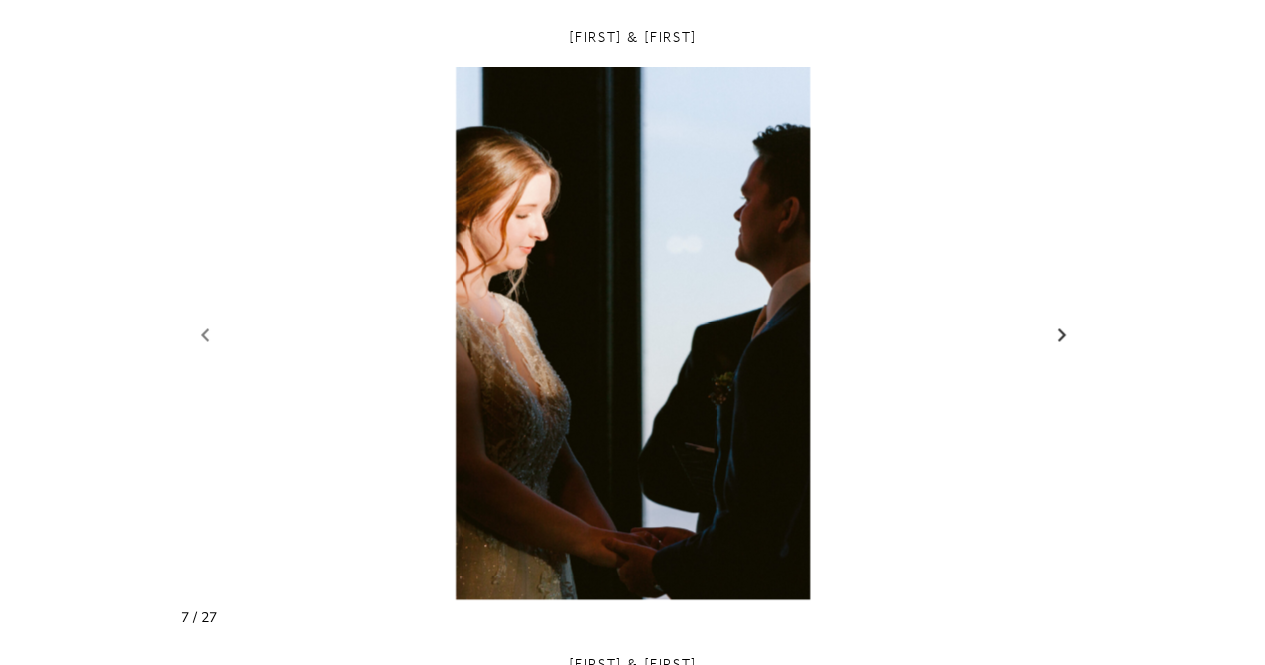 click at bounding box center (1062, 334) 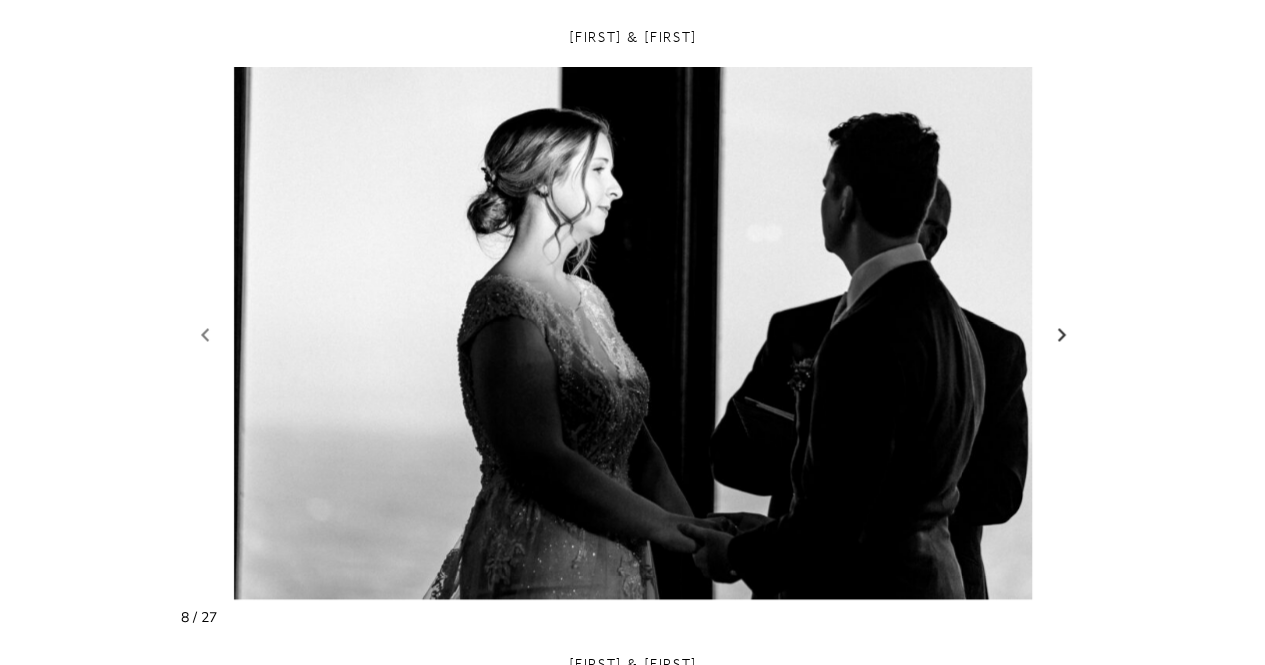 click at bounding box center [1062, 334] 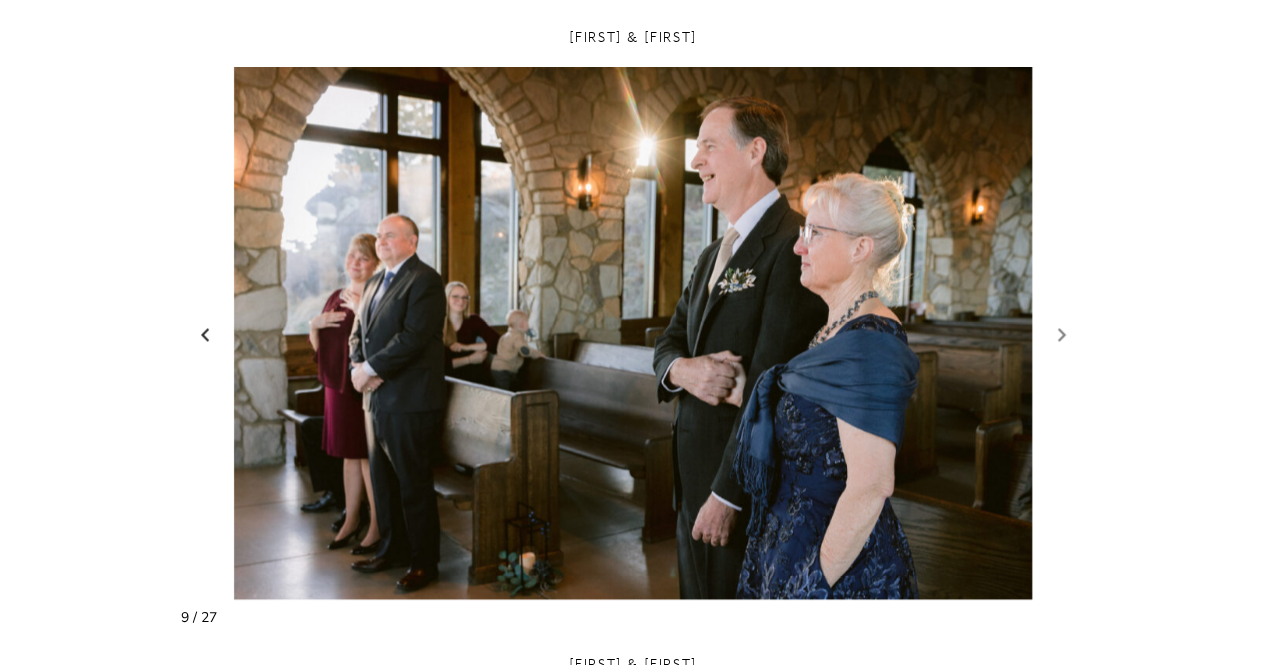 click at bounding box center (205, 334) 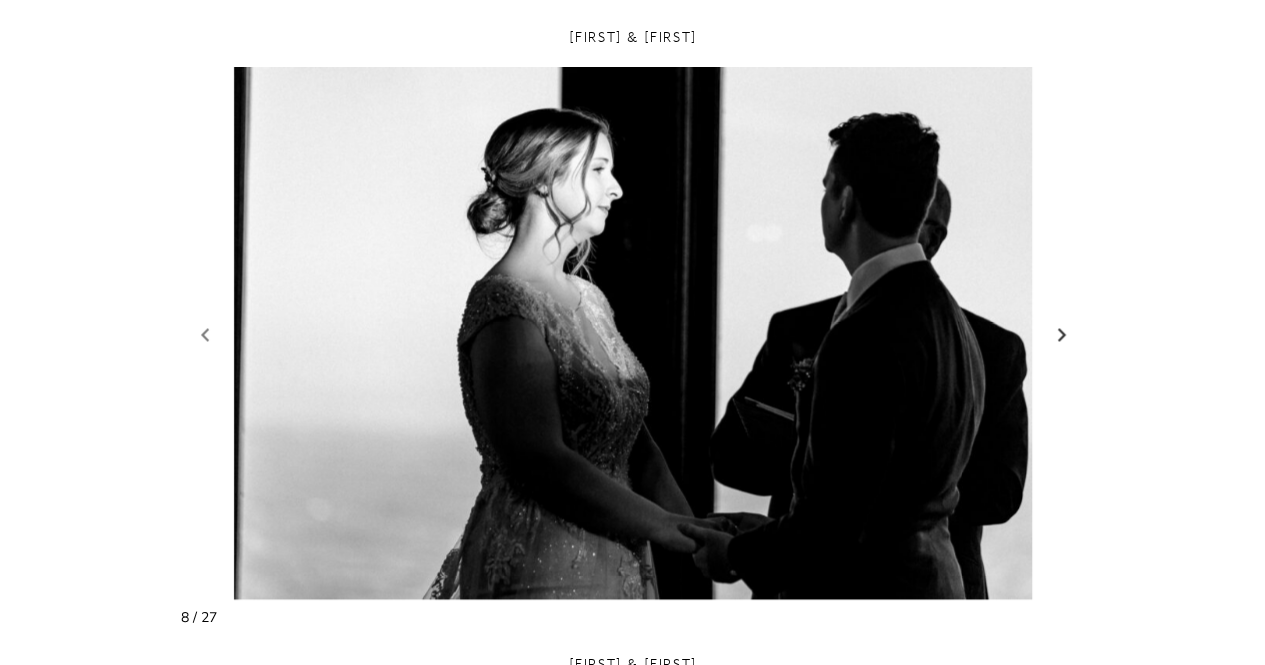 click at bounding box center (1062, 334) 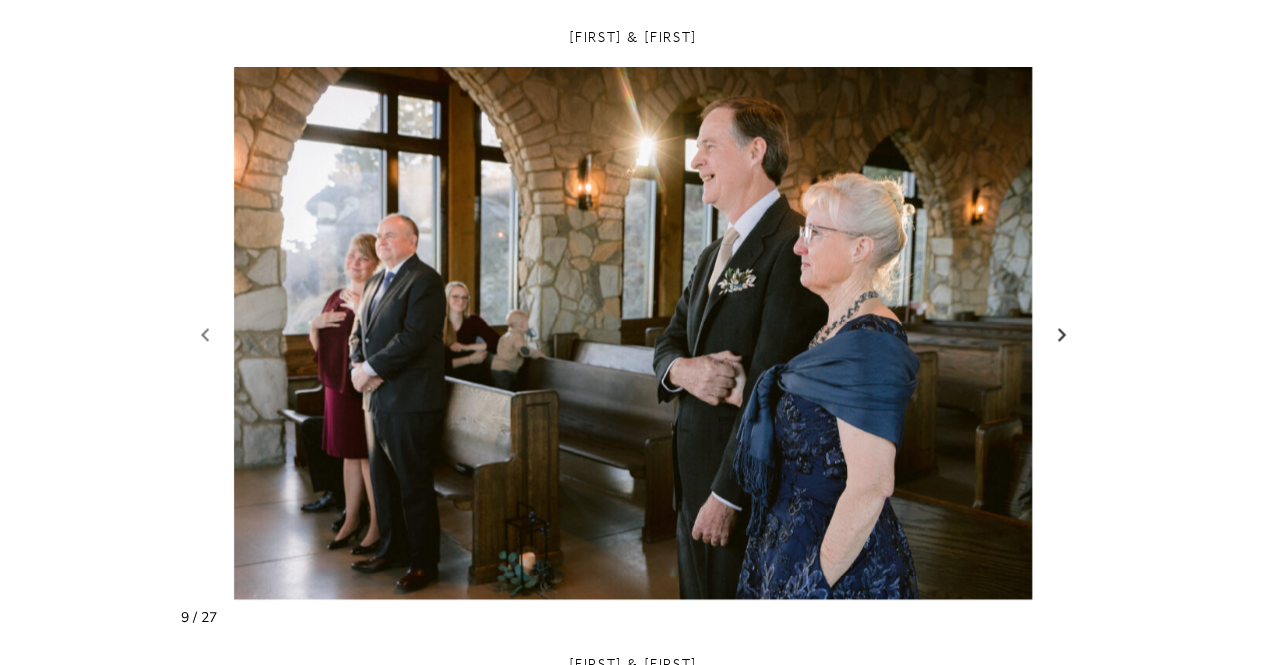 click at bounding box center (1062, 334) 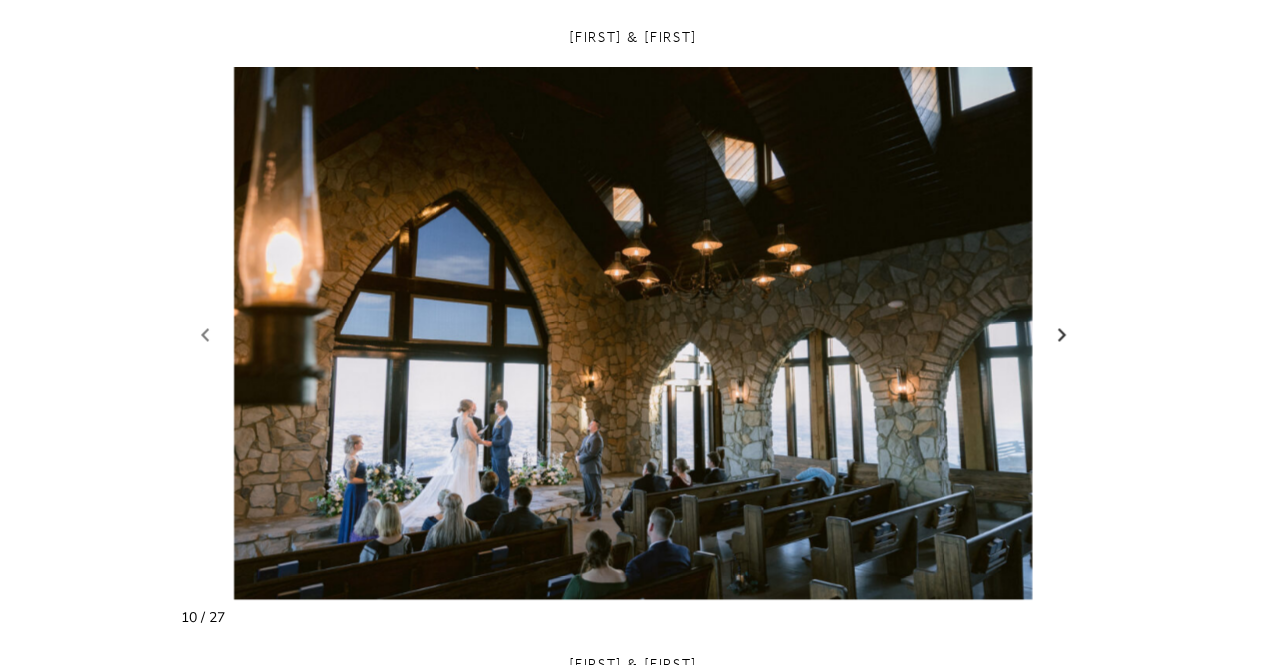 click at bounding box center [1062, 334] 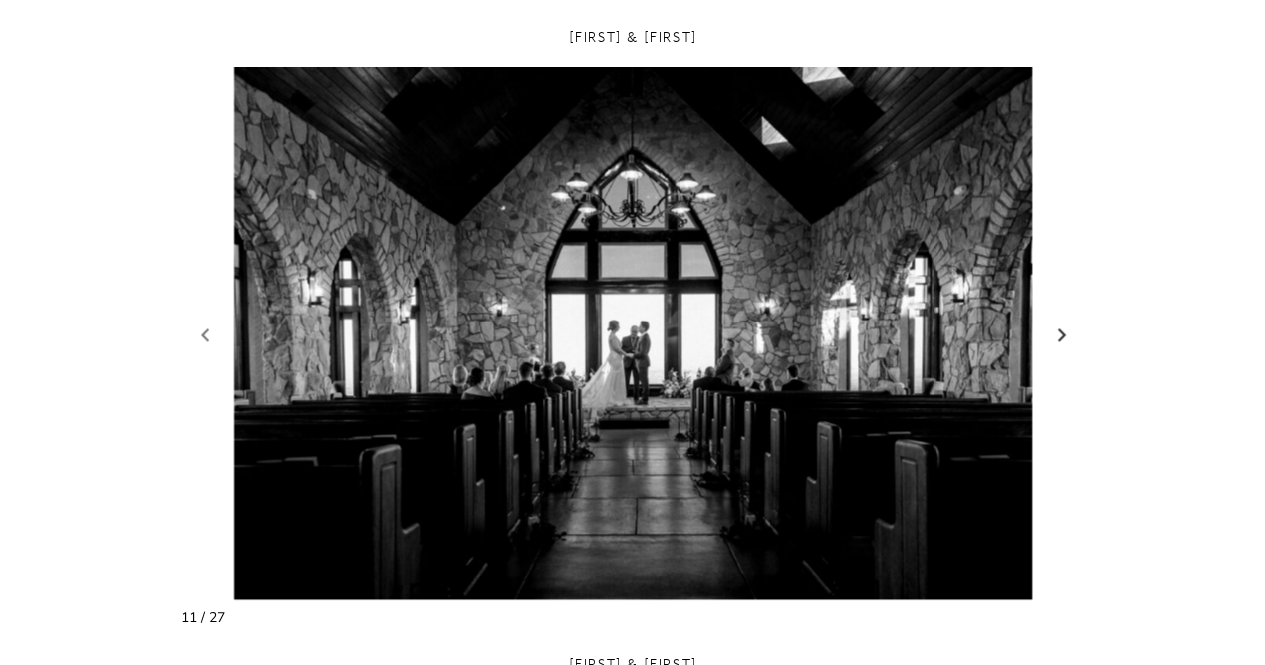 click at bounding box center (1062, 334) 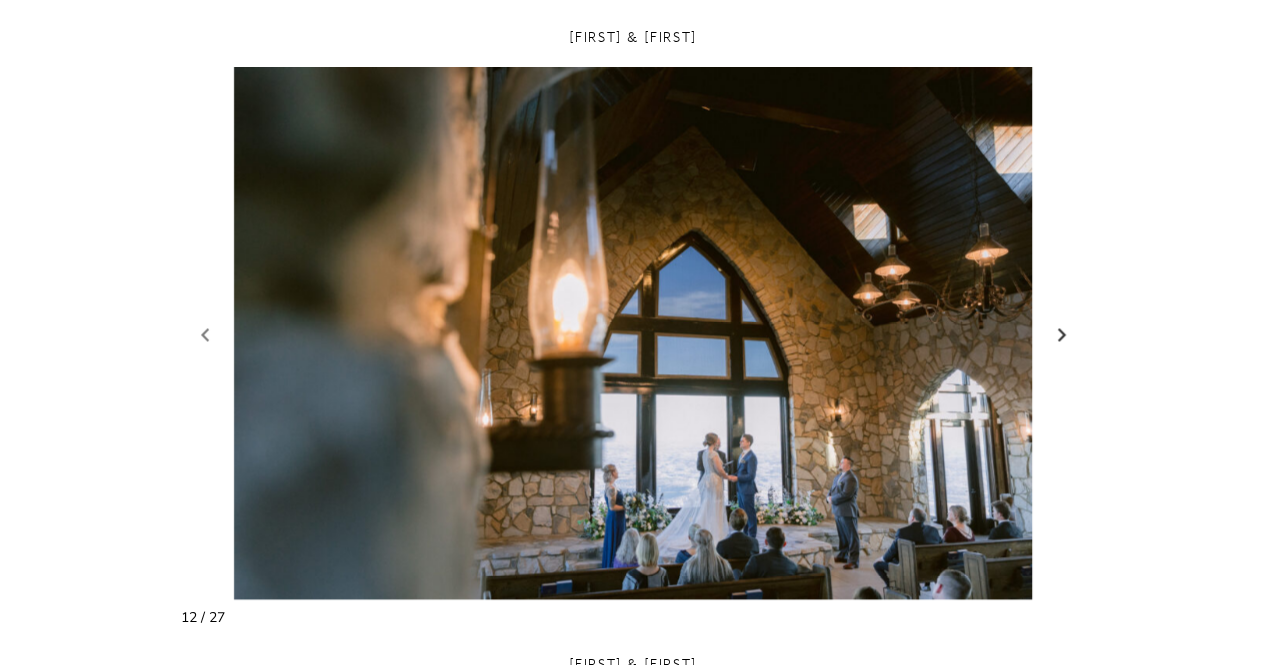 click at bounding box center [1062, 334] 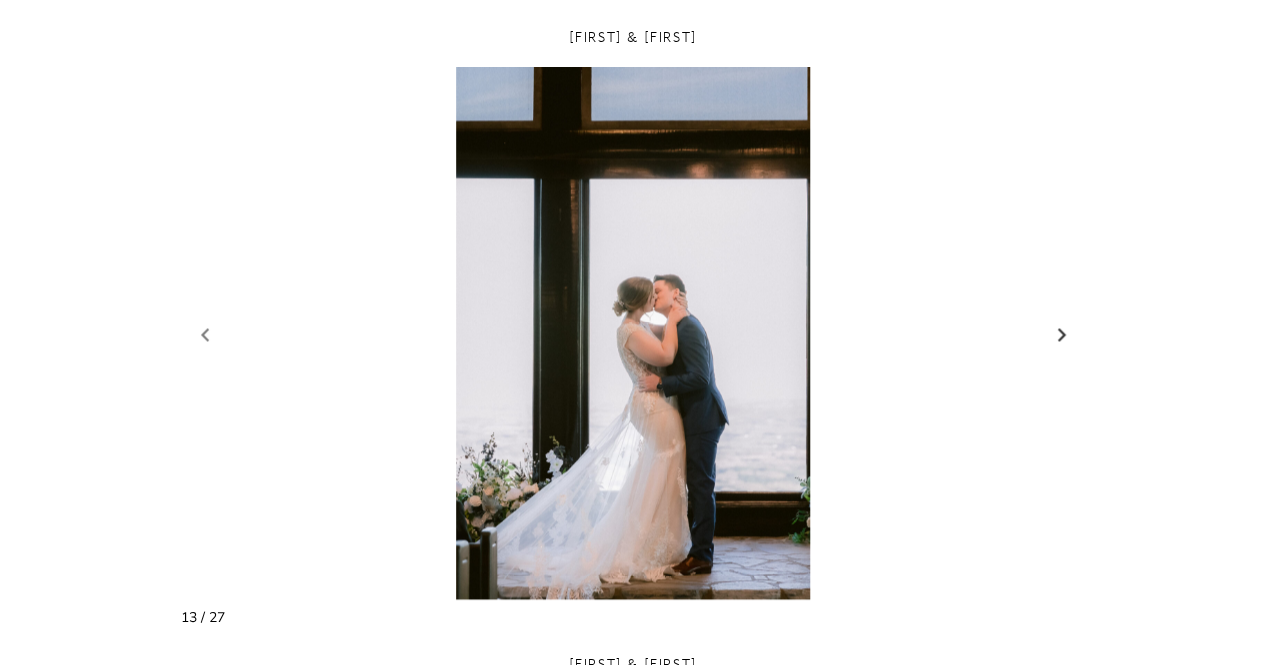 click at bounding box center (1062, 334) 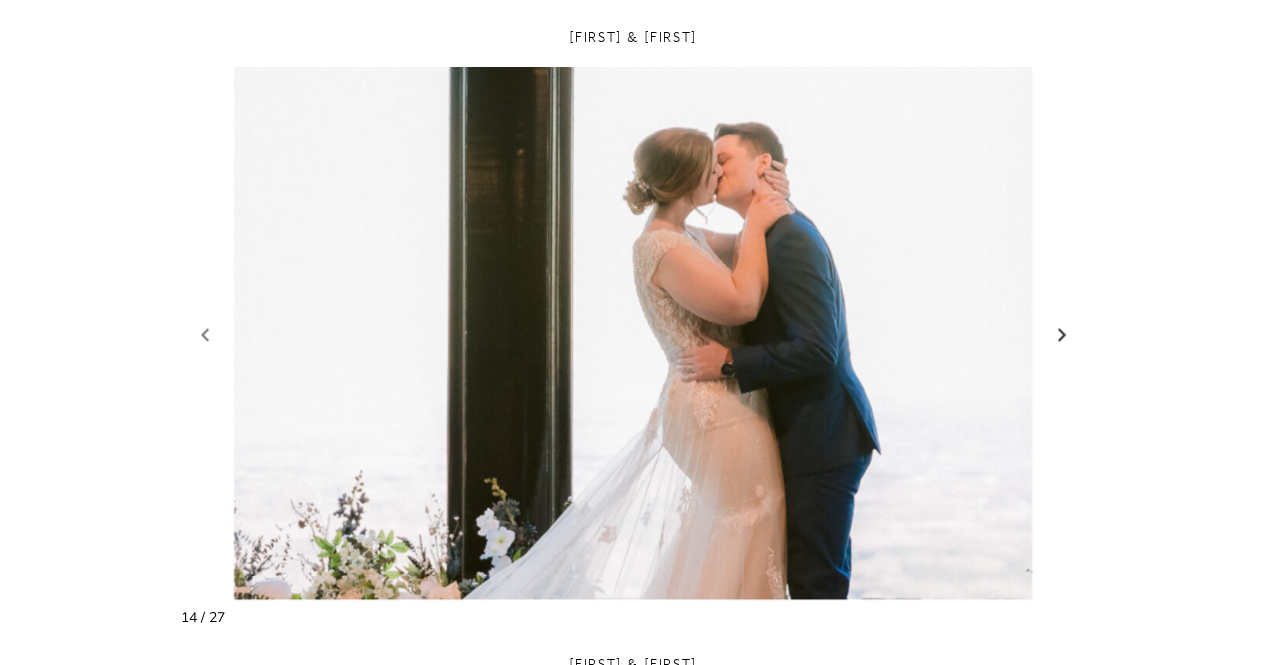 click at bounding box center (1062, 334) 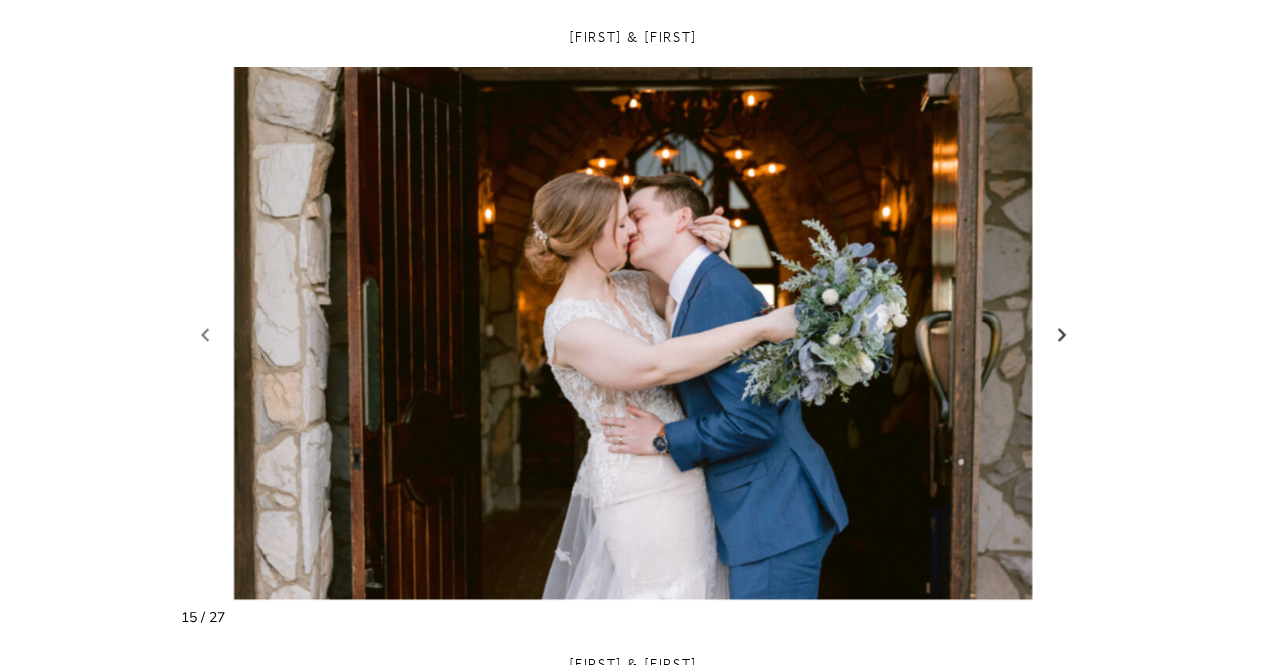 click at bounding box center [1062, 334] 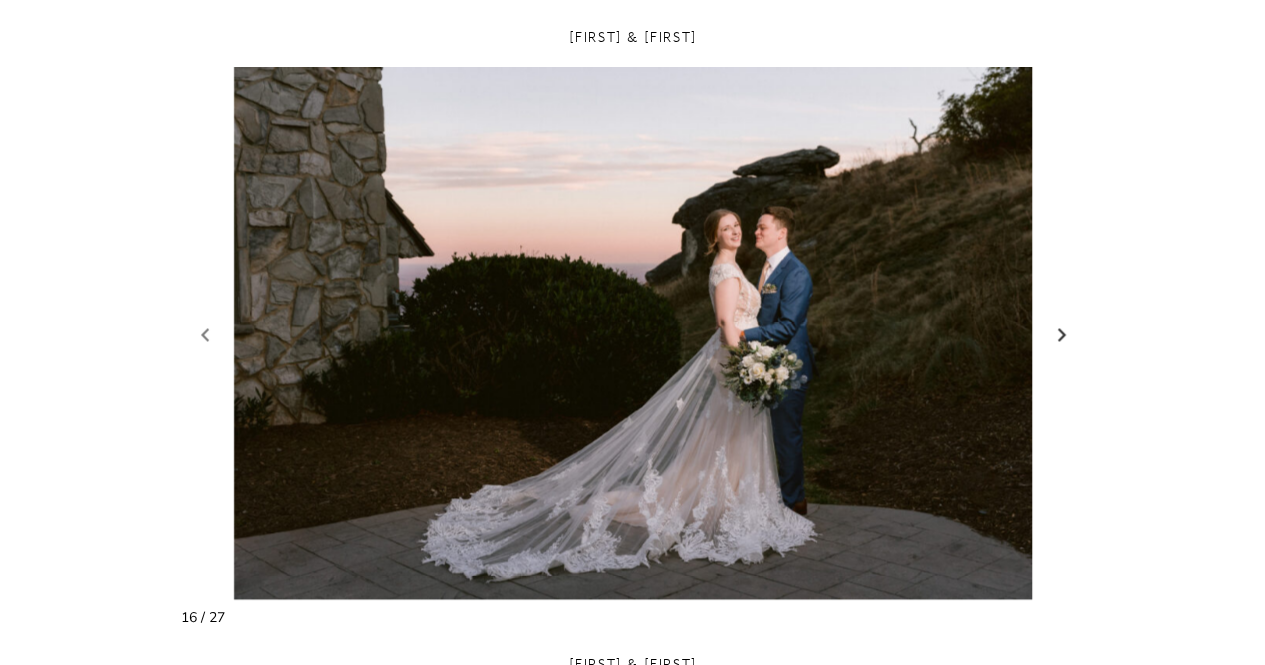 click at bounding box center [1062, 334] 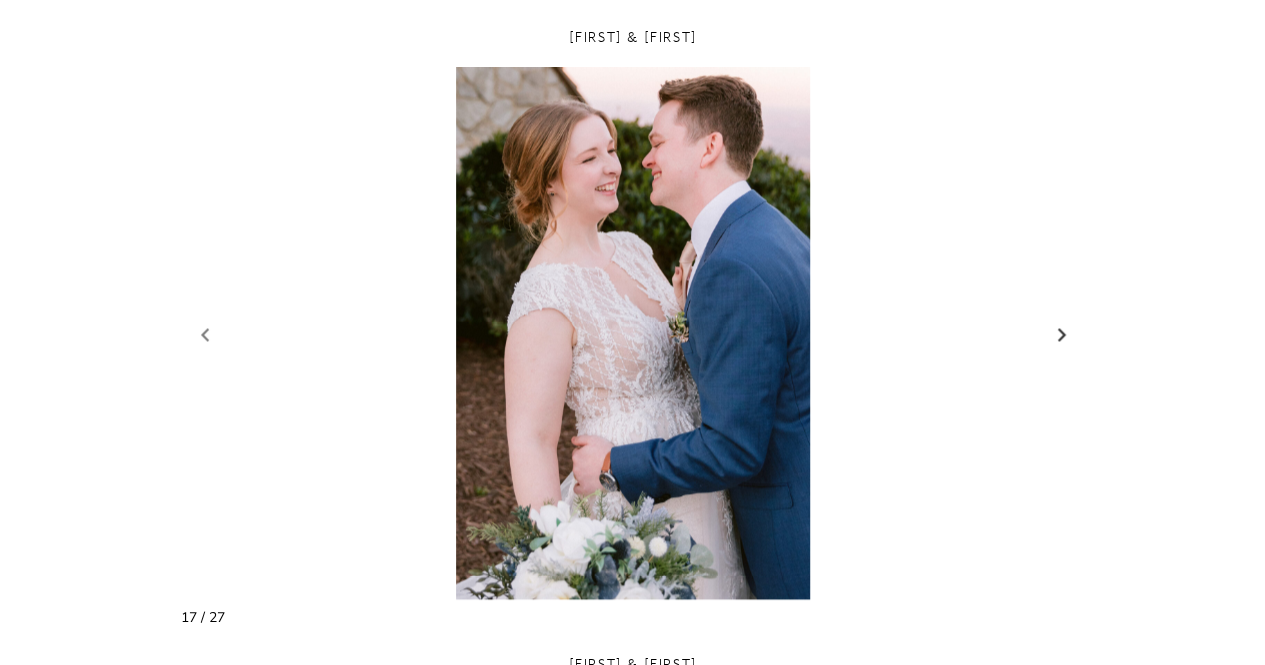 click at bounding box center (1062, 334) 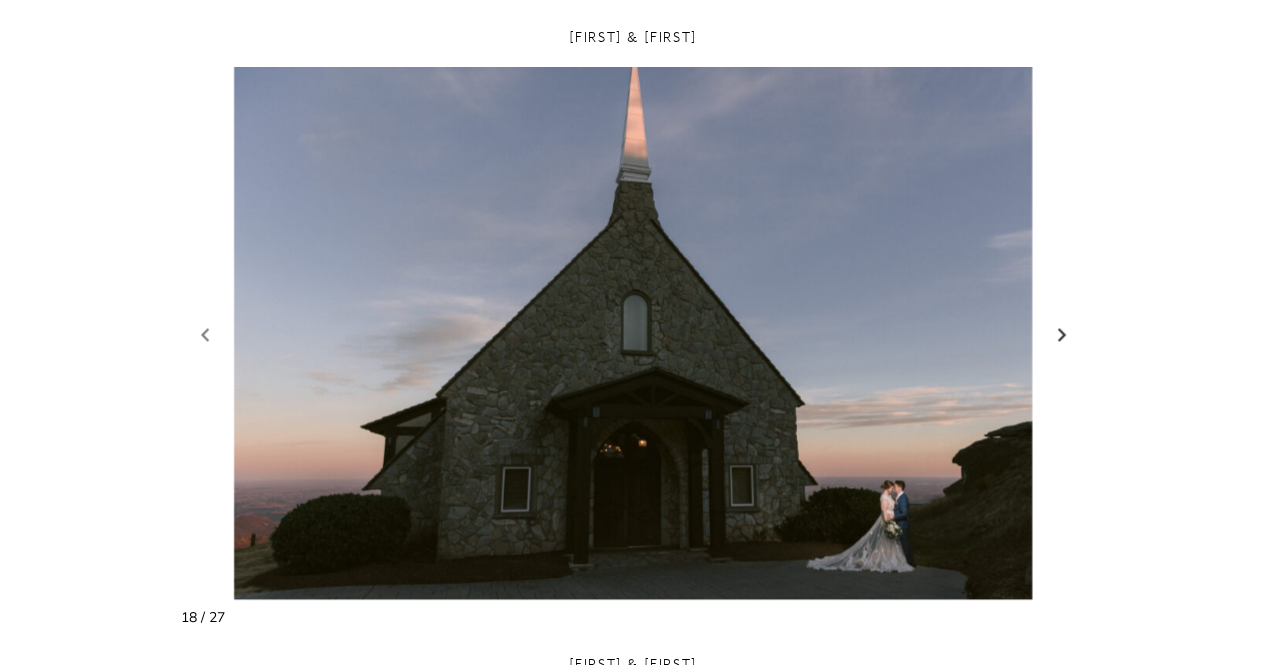 click at bounding box center [1062, 334] 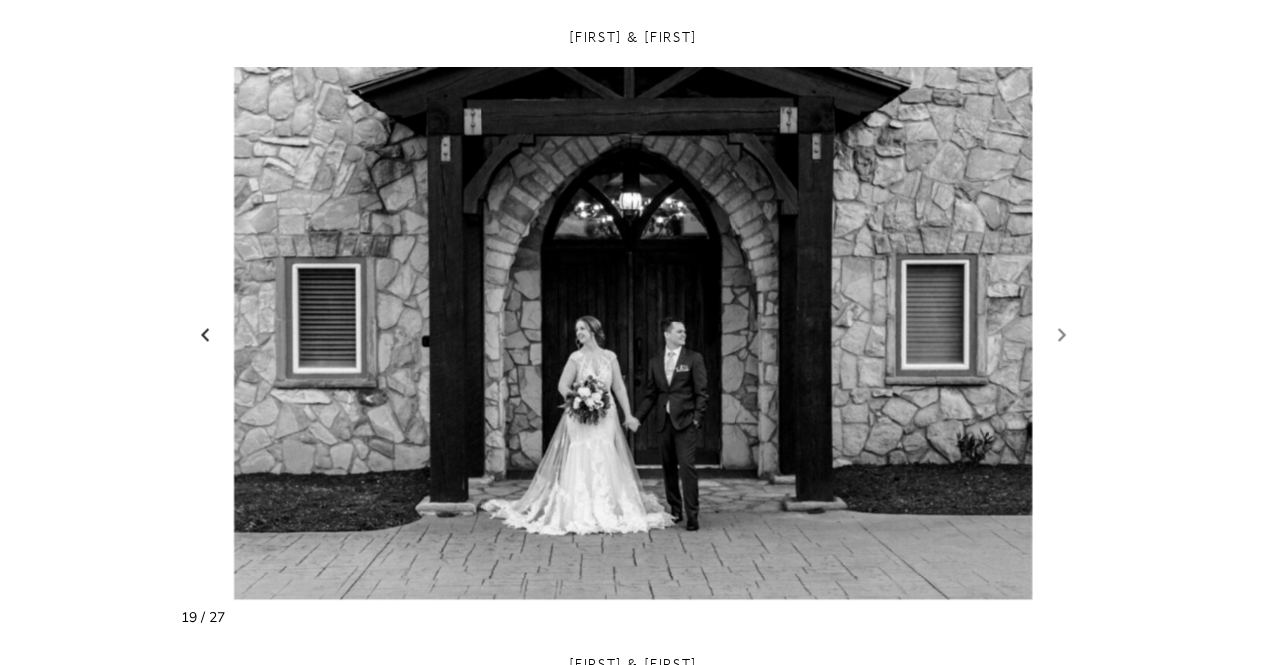 click at bounding box center [205, 334] 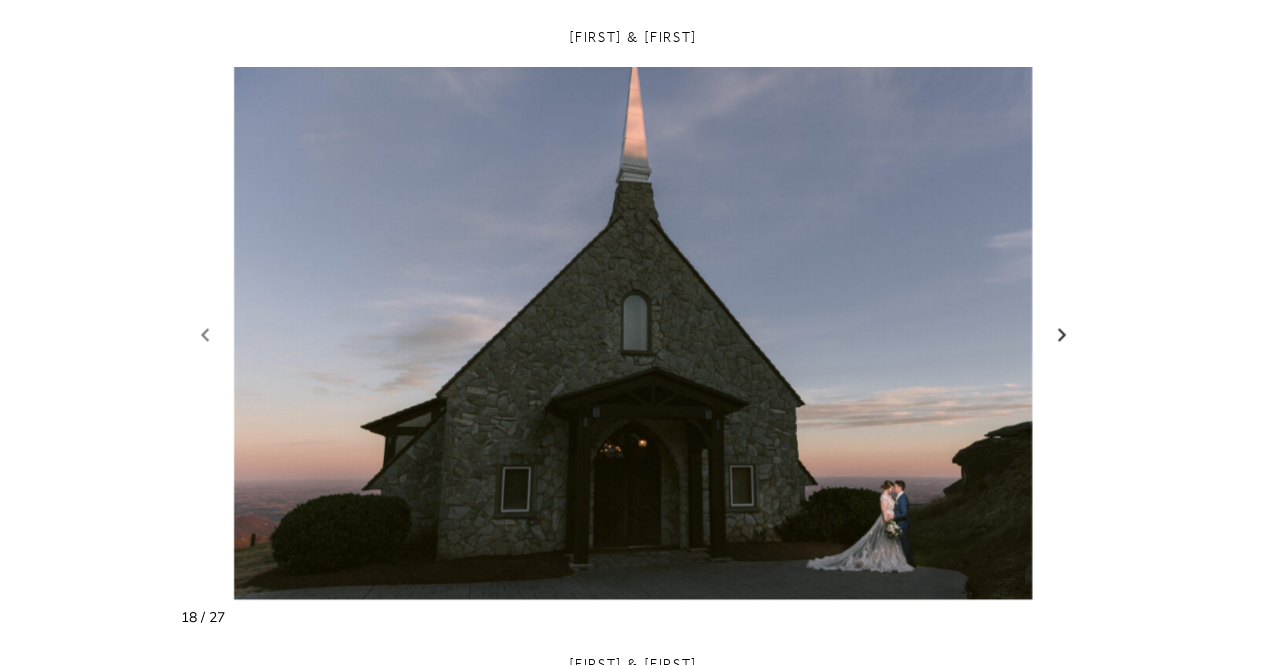 click at bounding box center [1062, 334] 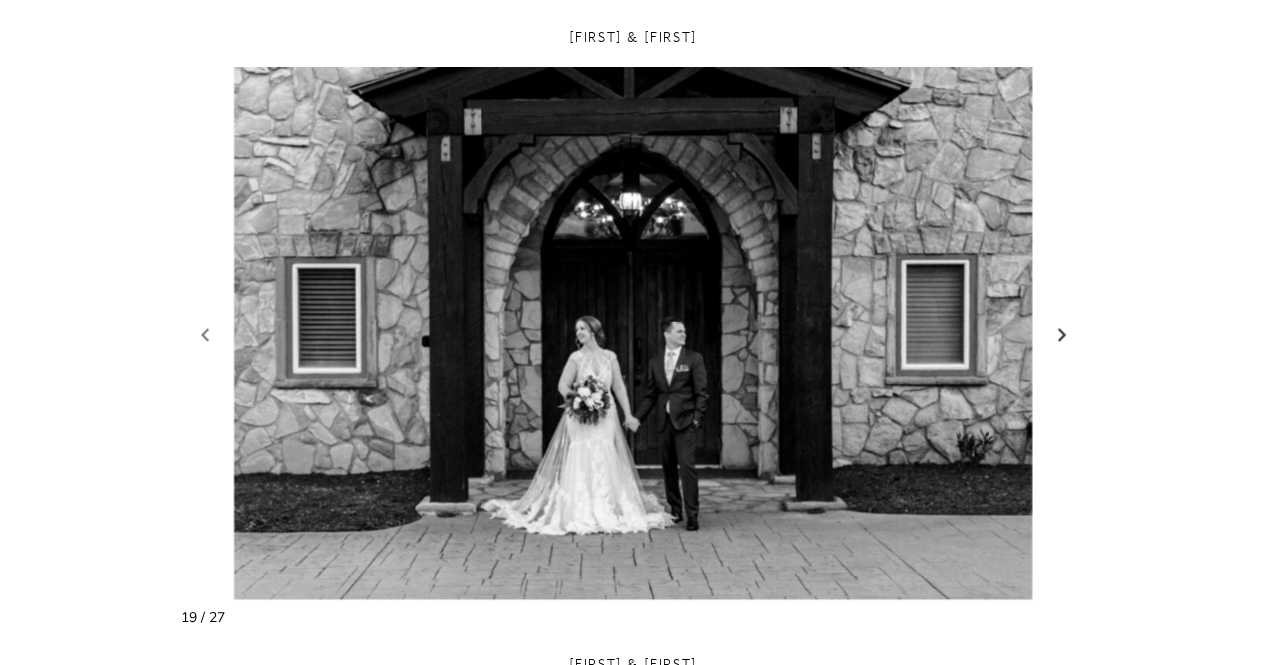 click at bounding box center (1062, 334) 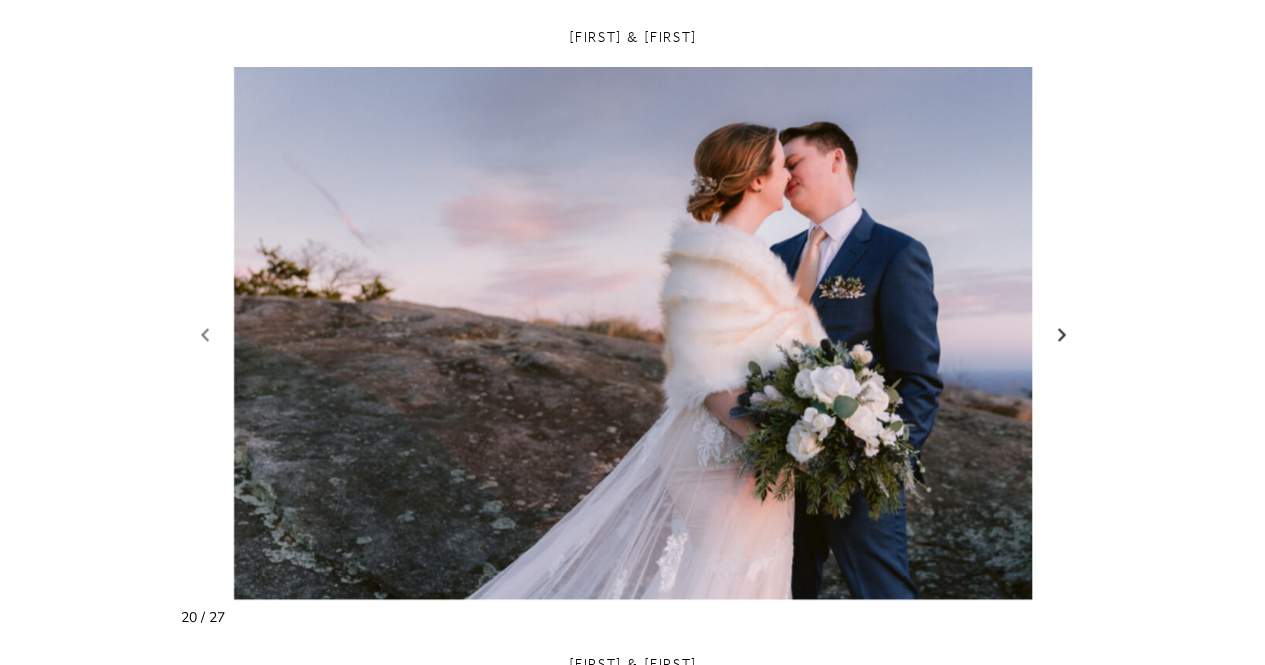 click at bounding box center [1062, 334] 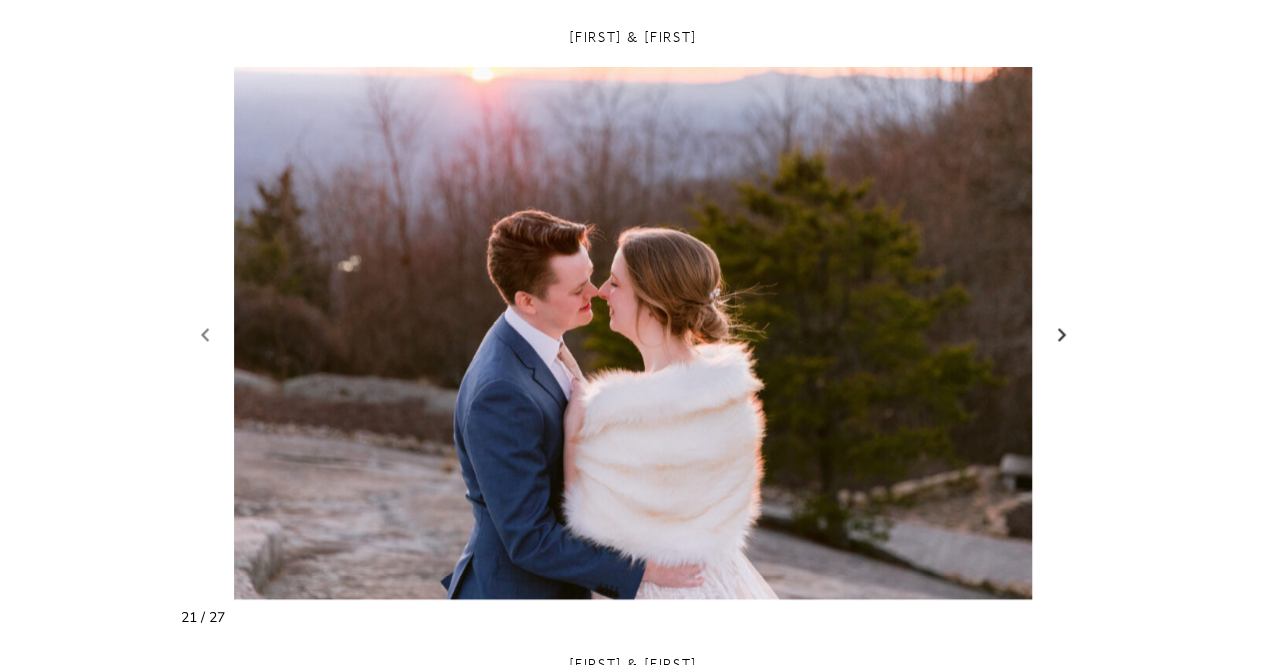 click at bounding box center (1062, 334) 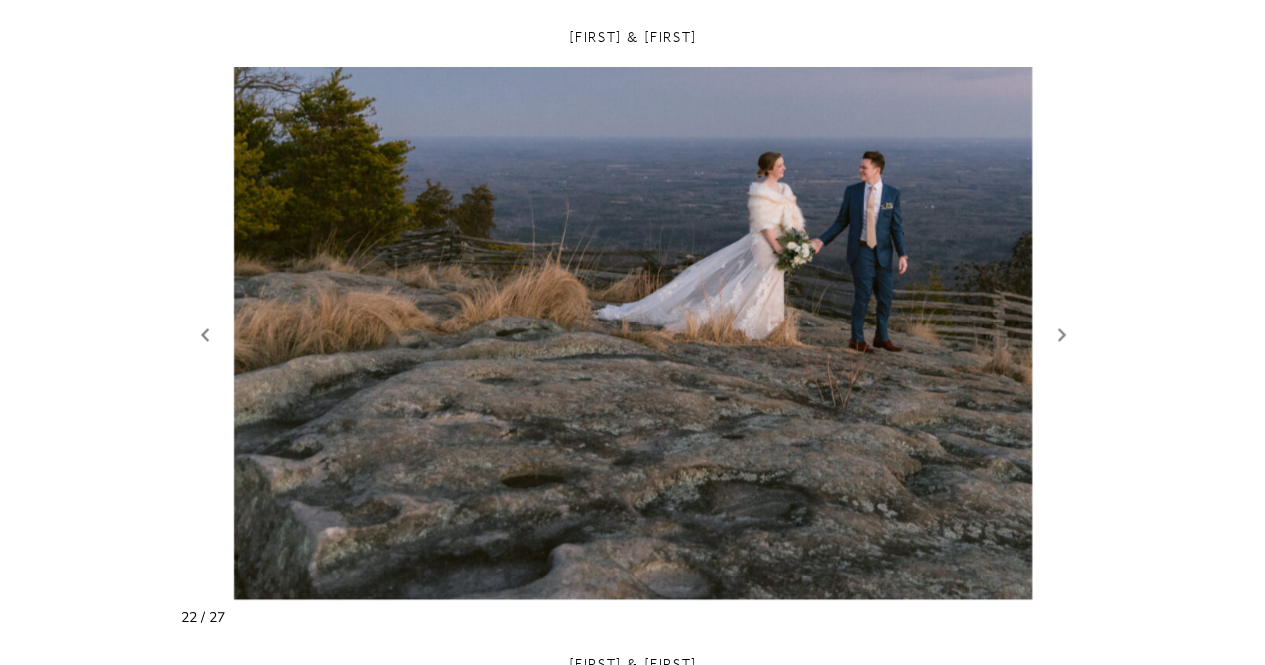 click at bounding box center [633, 333] 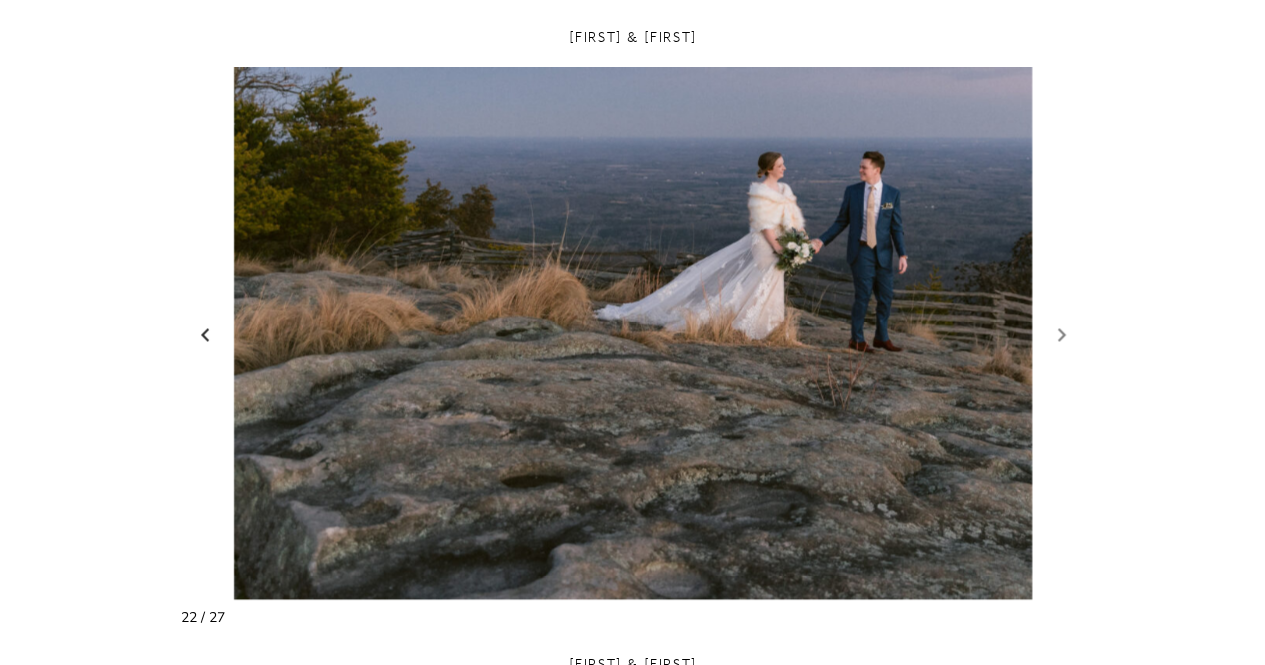 click at bounding box center [205, 334] 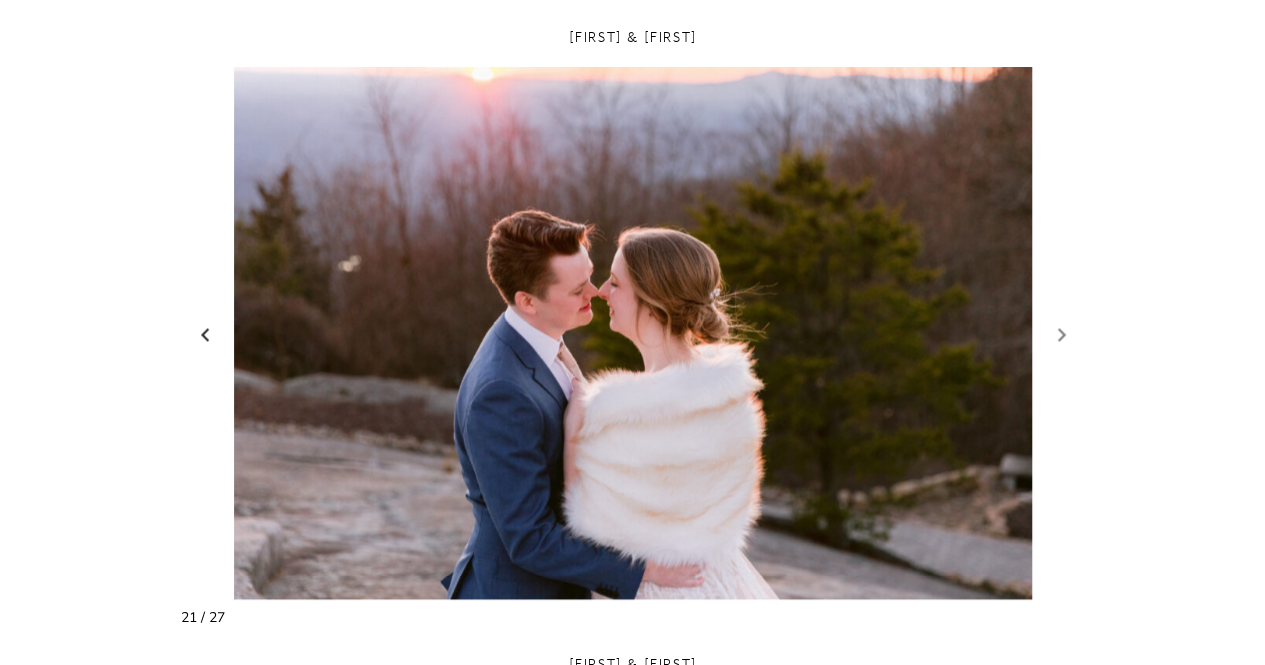 click at bounding box center [205, 334] 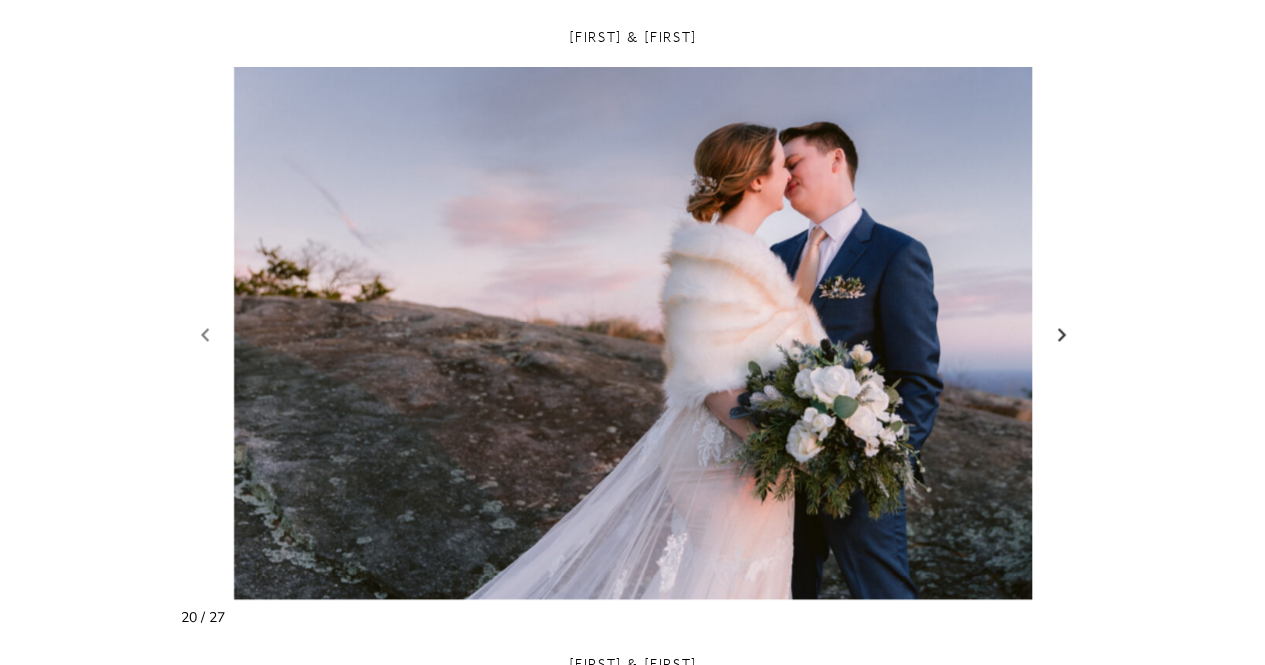 click at bounding box center (1062, 334) 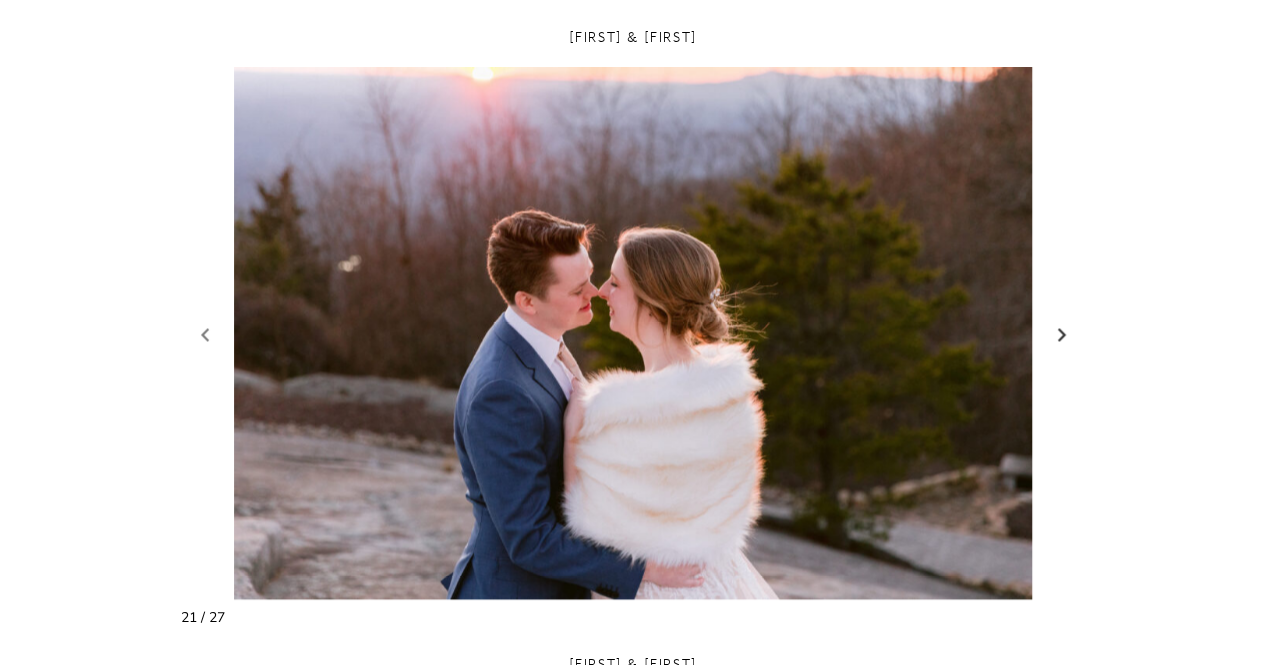 click at bounding box center (1062, 334) 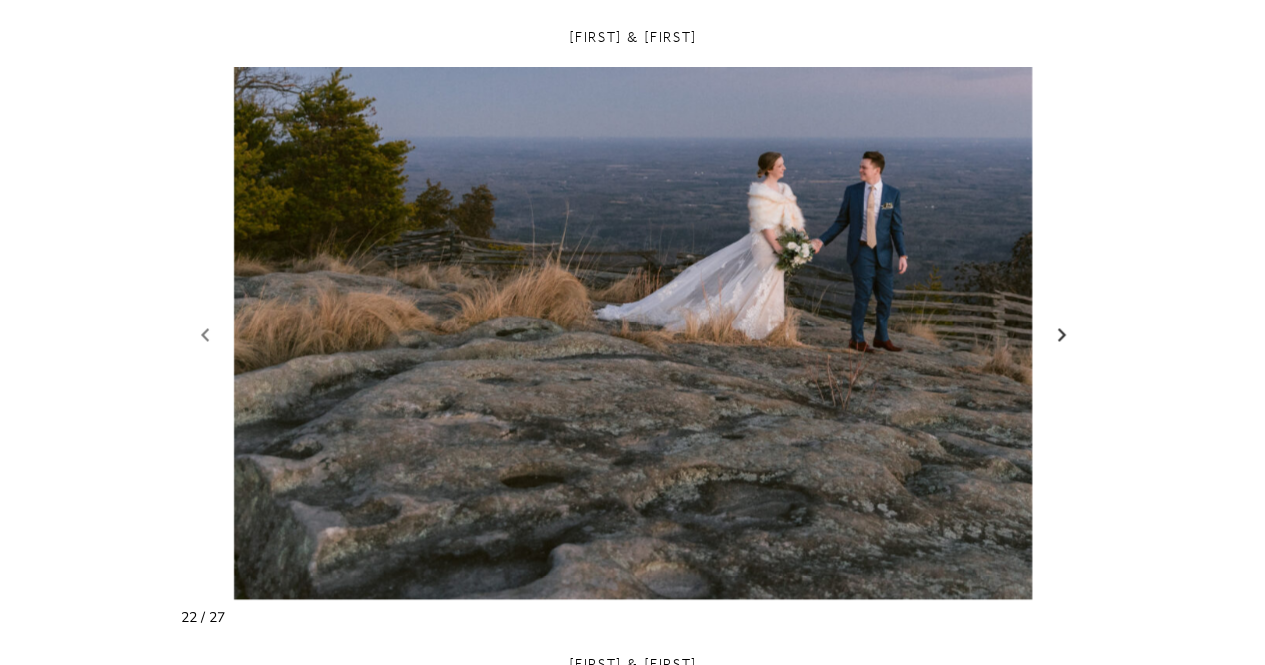 click at bounding box center (1062, 334) 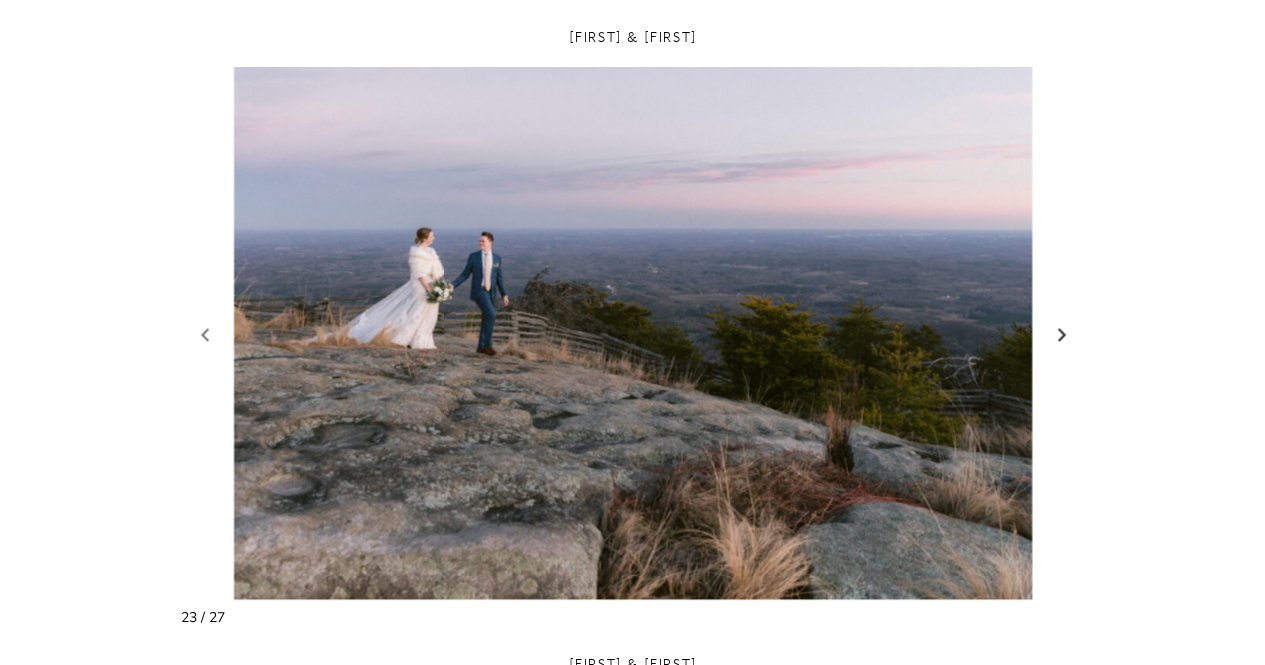 click at bounding box center [1062, 334] 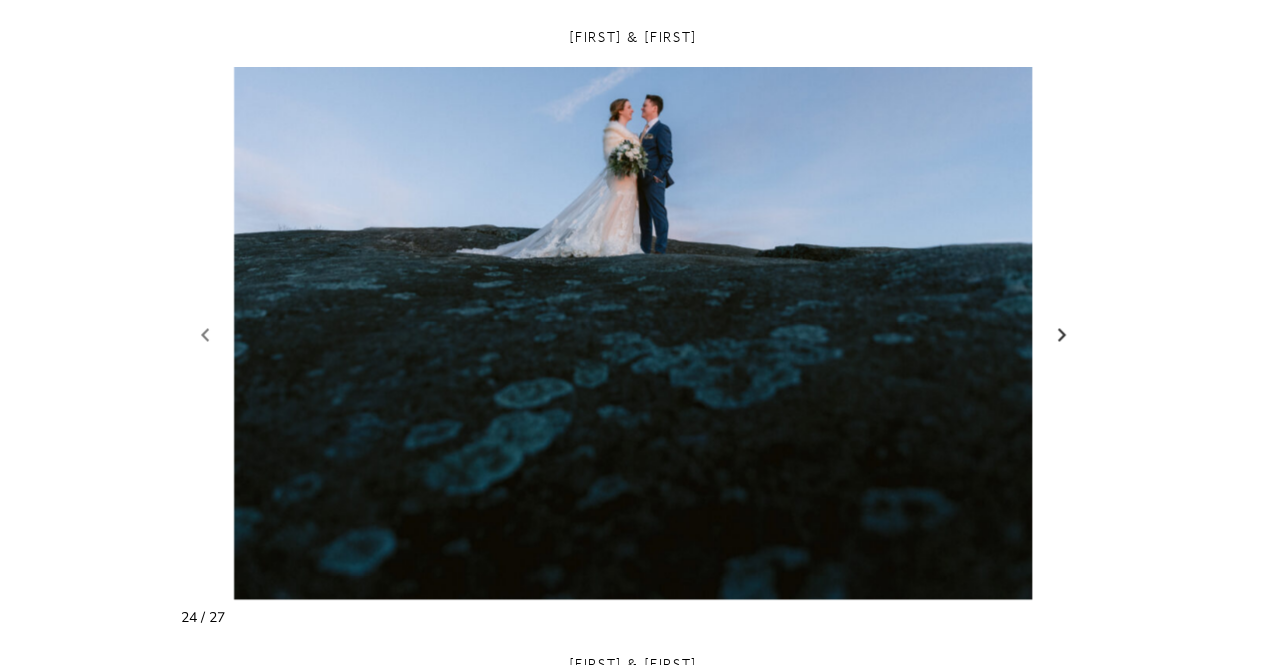 click at bounding box center (1062, 334) 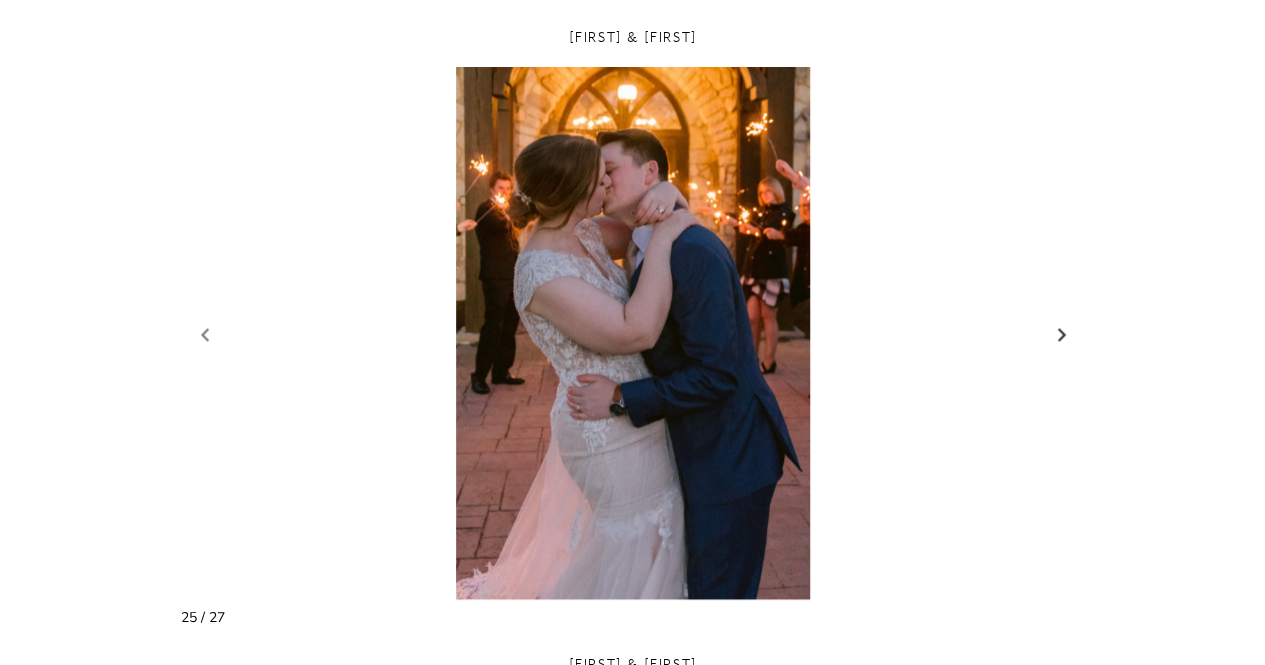 click at bounding box center (1062, 334) 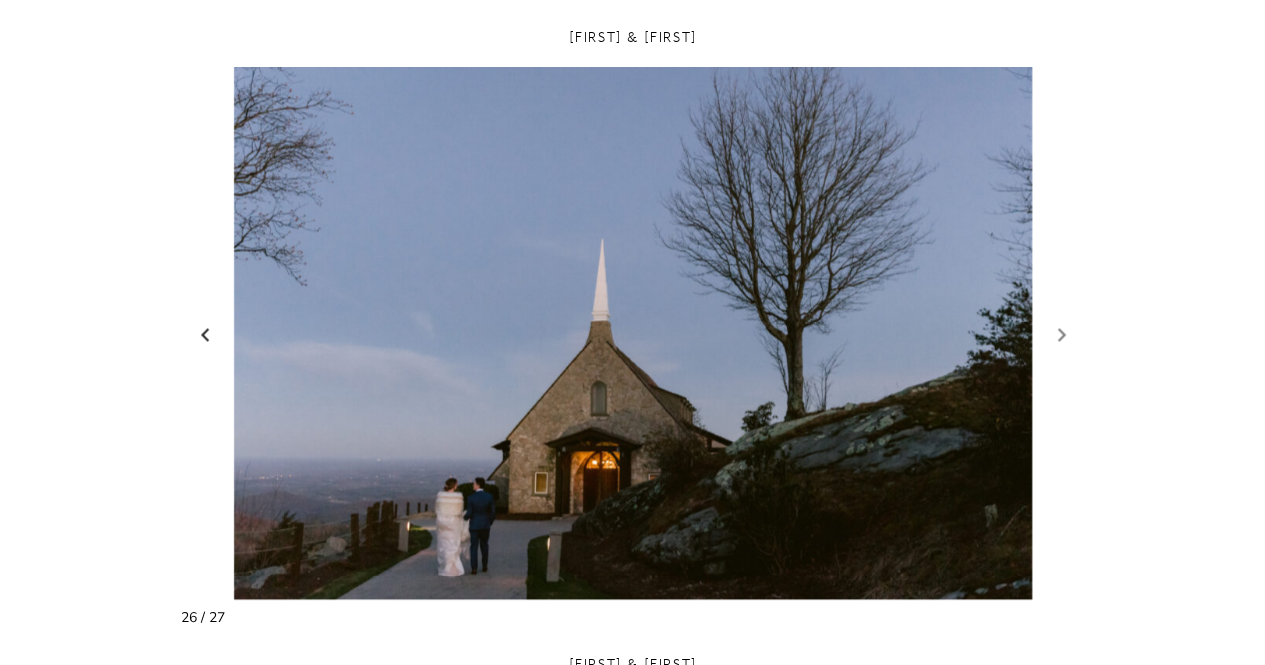 click at bounding box center (205, 334) 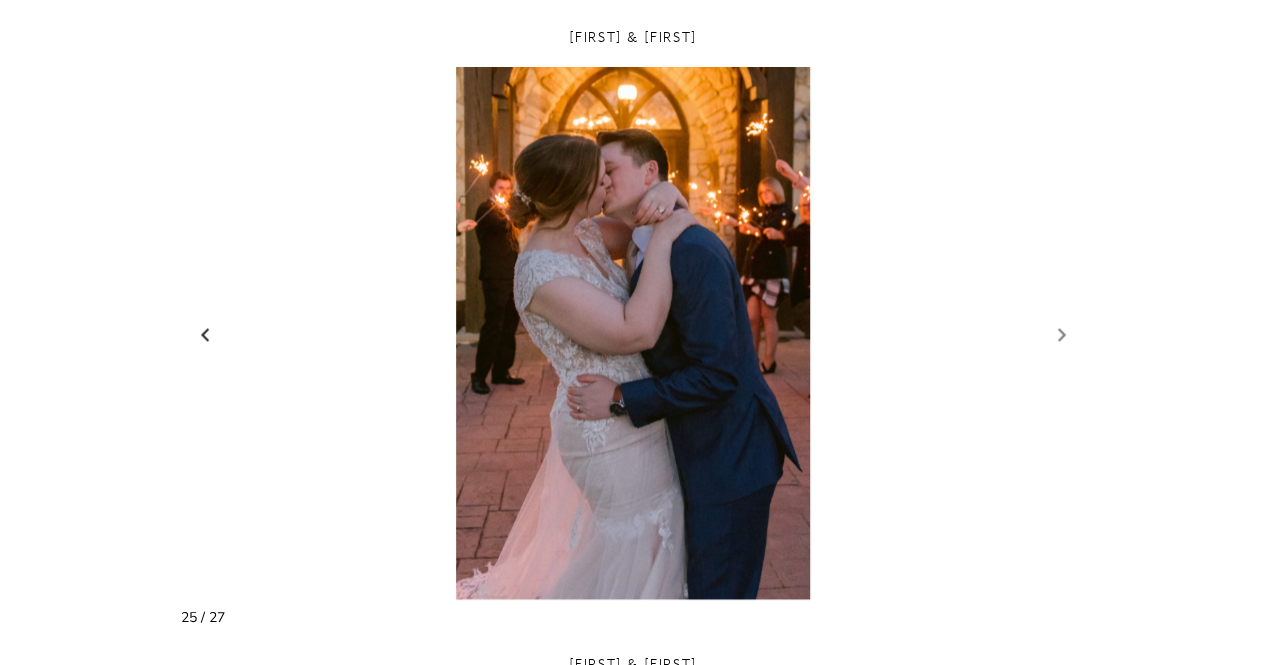 click at bounding box center [205, 334] 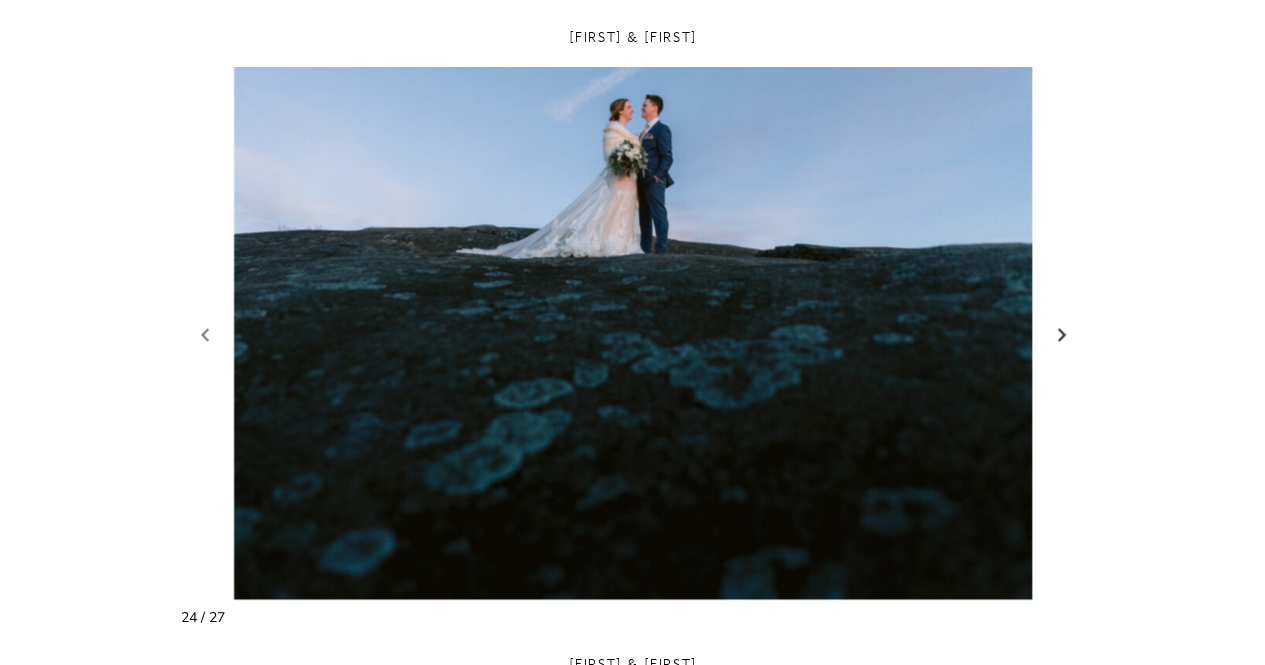 click at bounding box center (1062, 334) 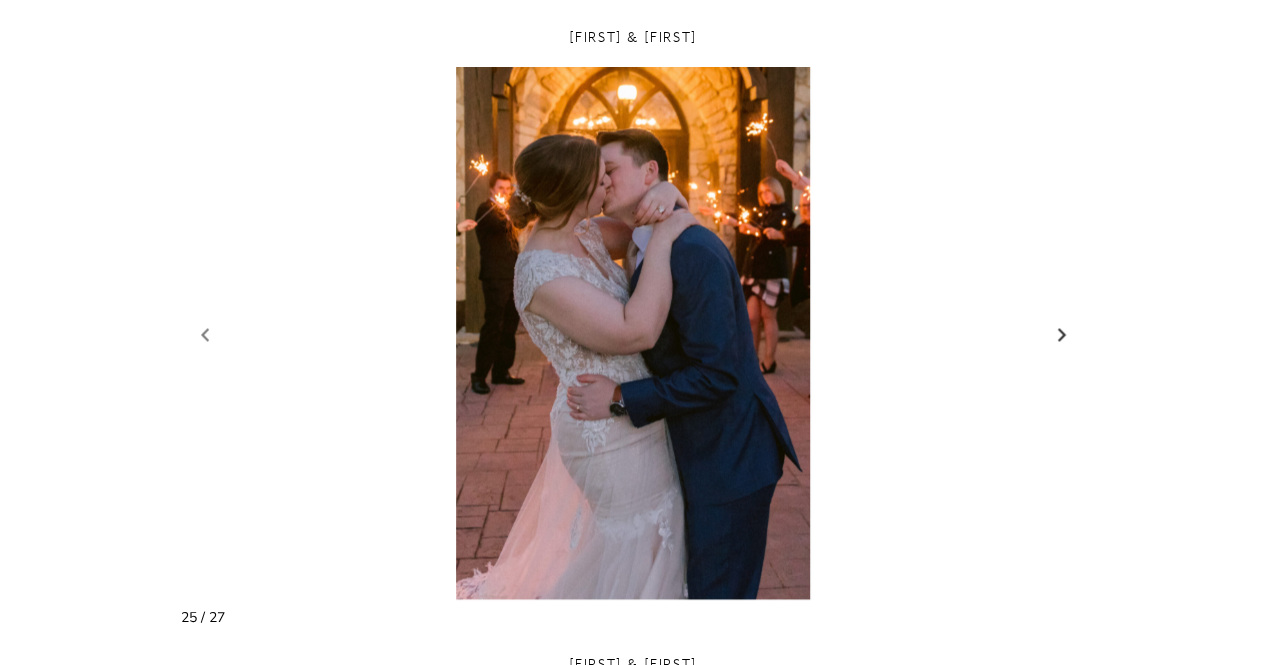click at bounding box center (1062, 334) 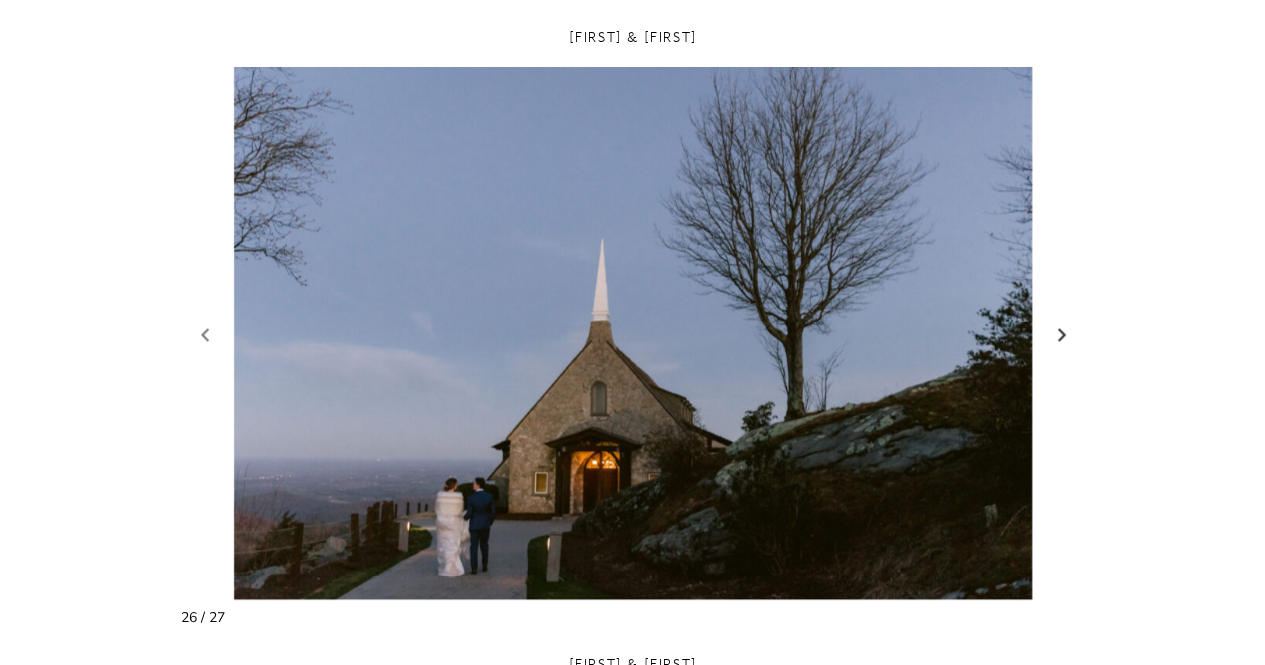 click at bounding box center (1062, 334) 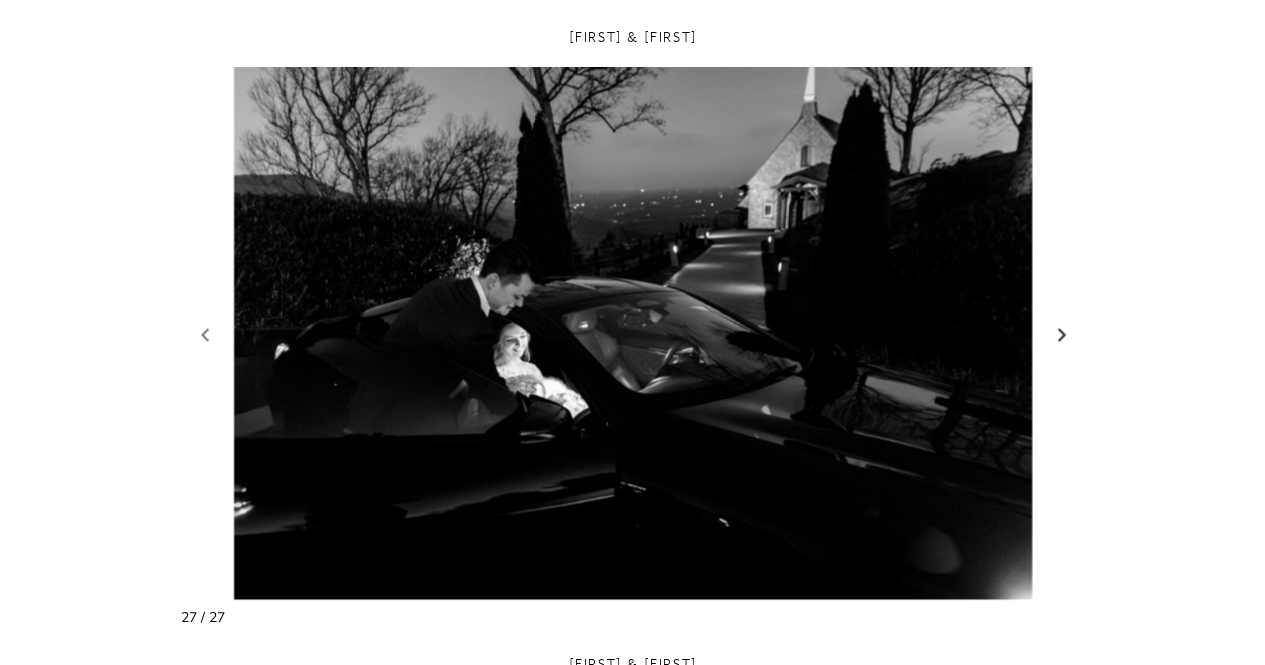 click at bounding box center (1062, 334) 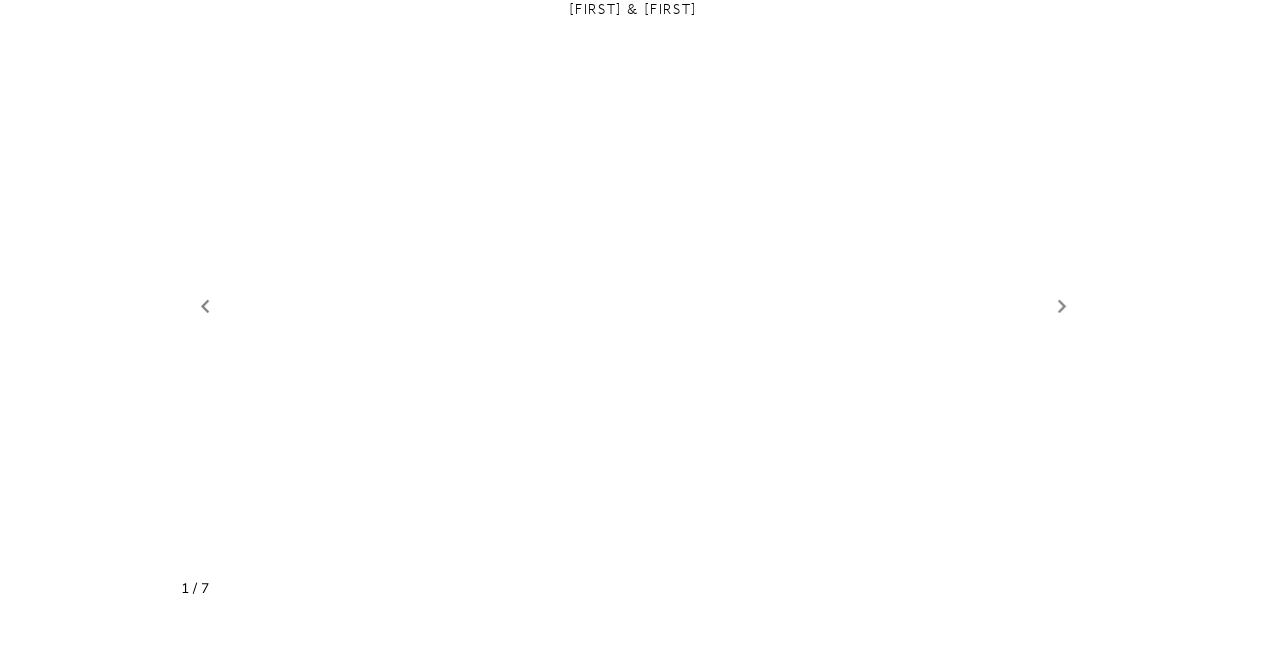 scroll, scrollTop: 2806, scrollLeft: 0, axis: vertical 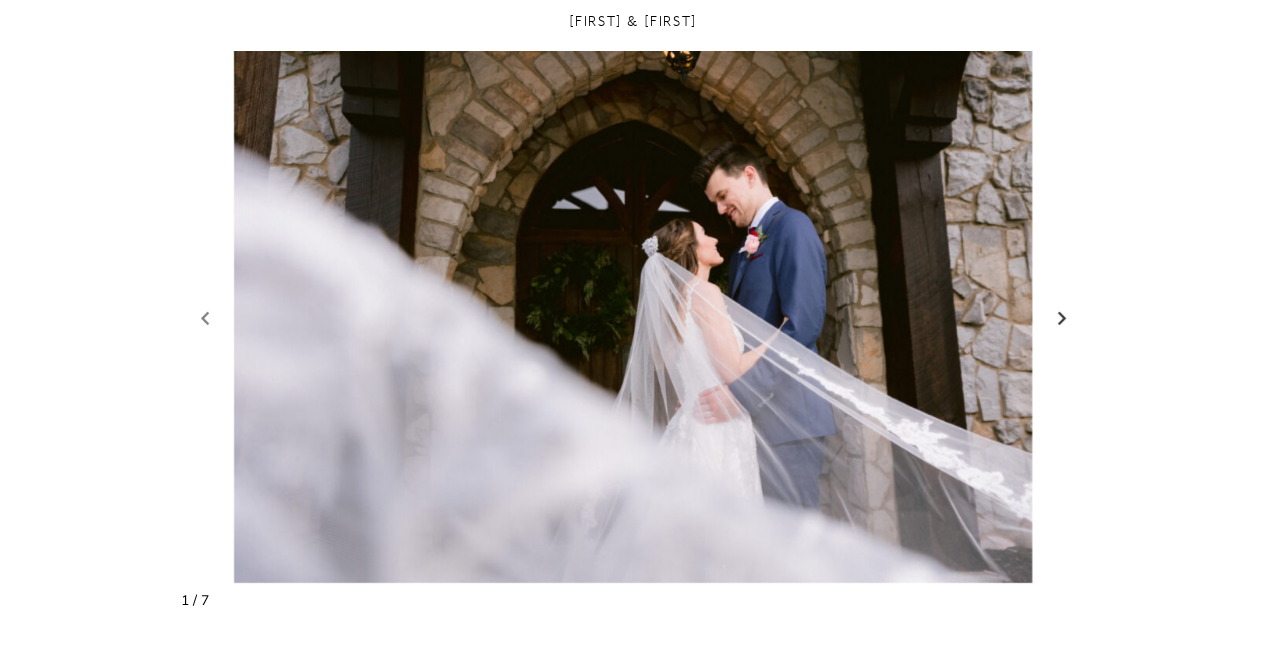 click at bounding box center (1062, 318) 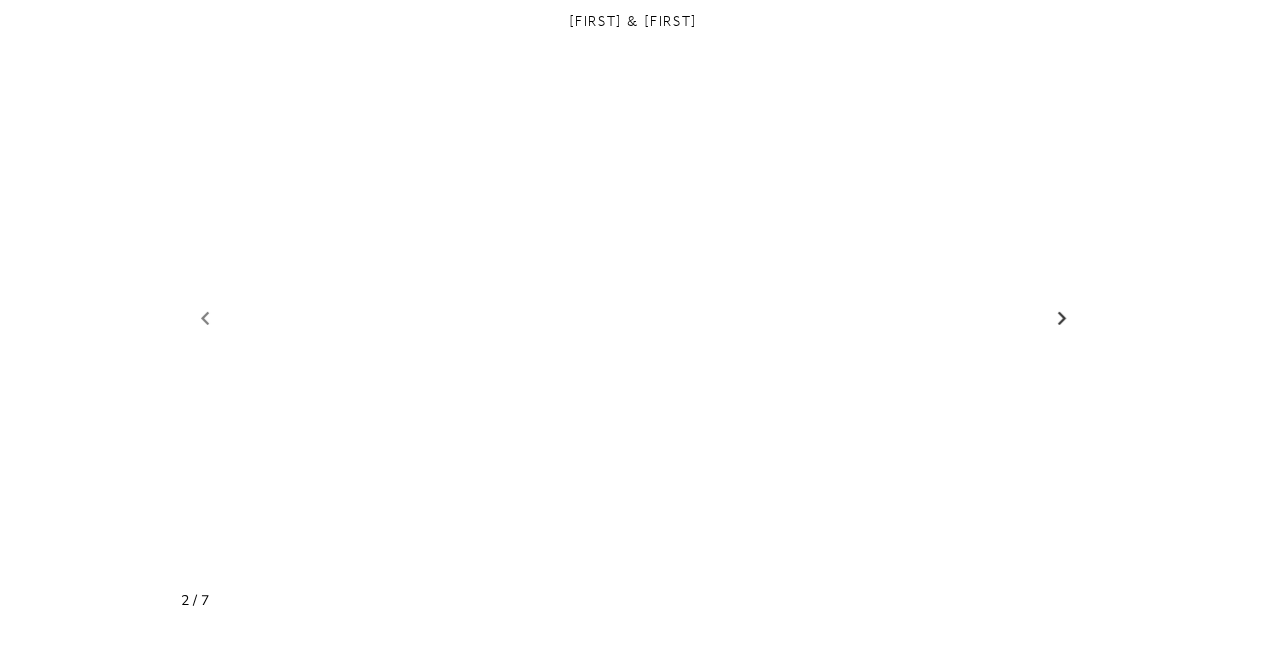 click at bounding box center [1062, 318] 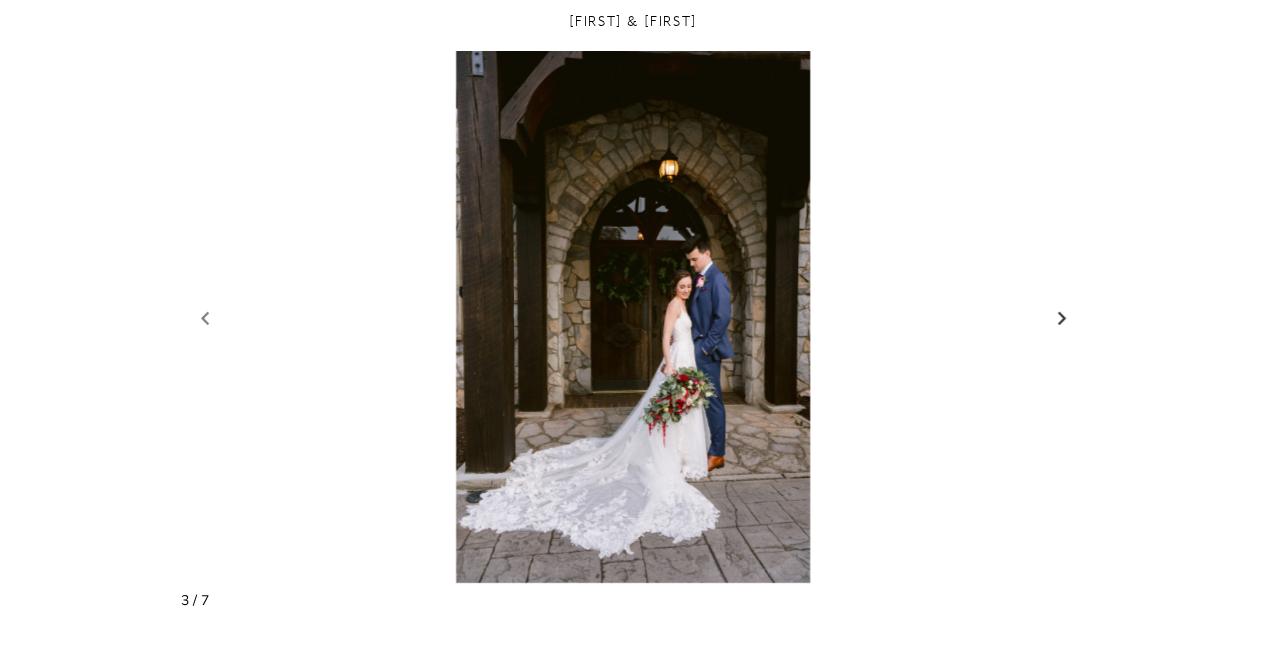 click at bounding box center (1062, 318) 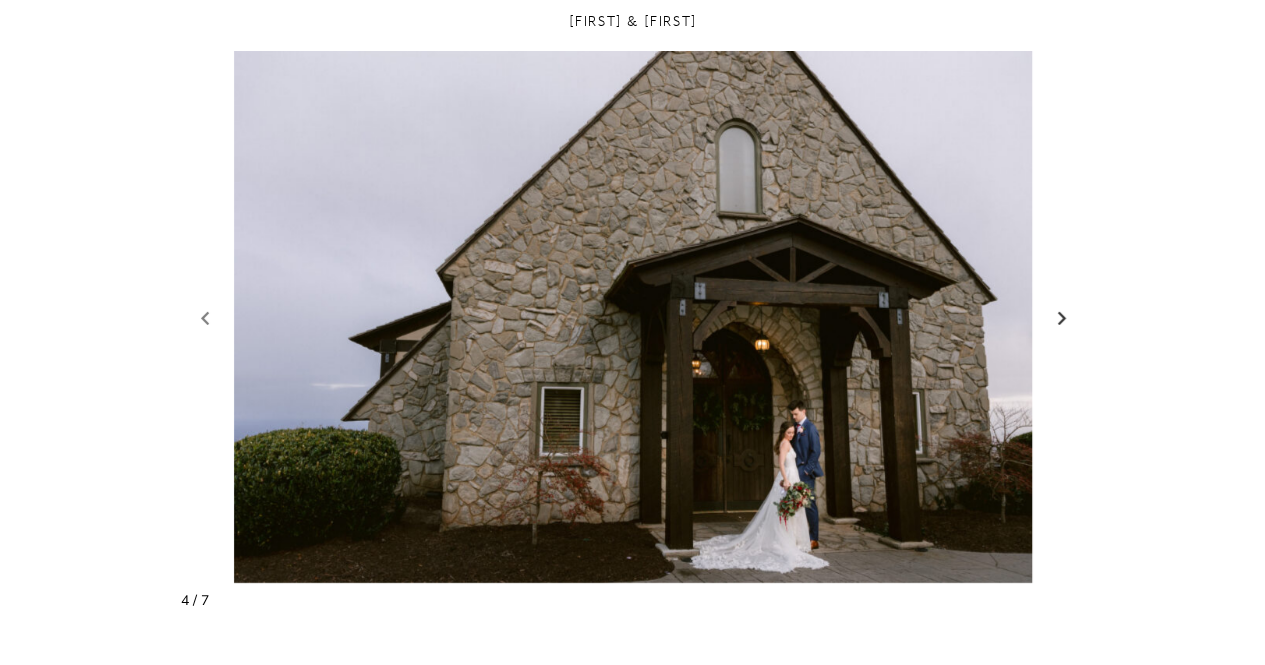 click at bounding box center (1062, 318) 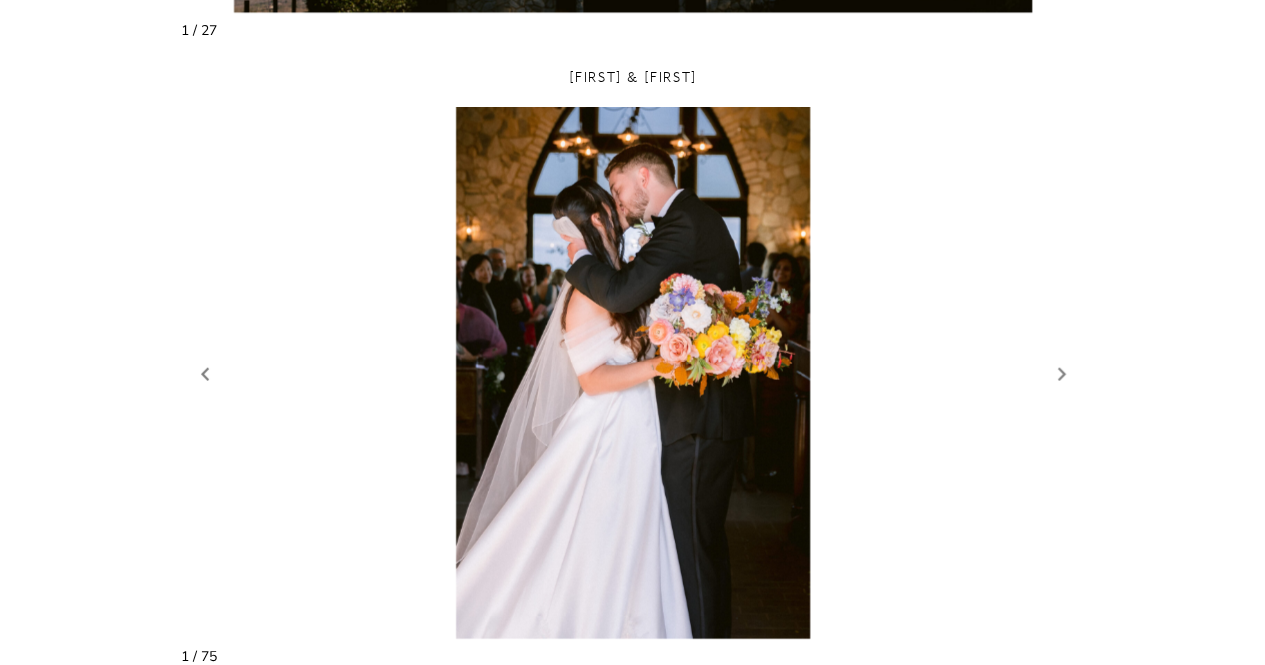 scroll, scrollTop: 2122, scrollLeft: 0, axis: vertical 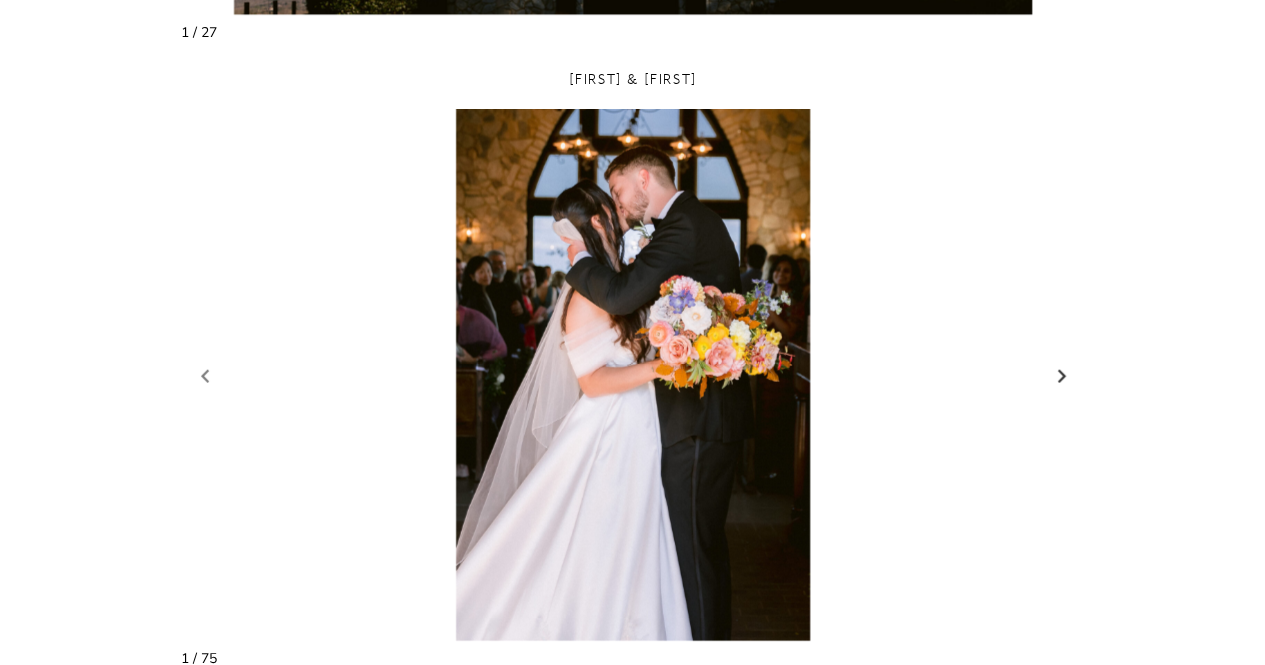 click at bounding box center [1062, 376] 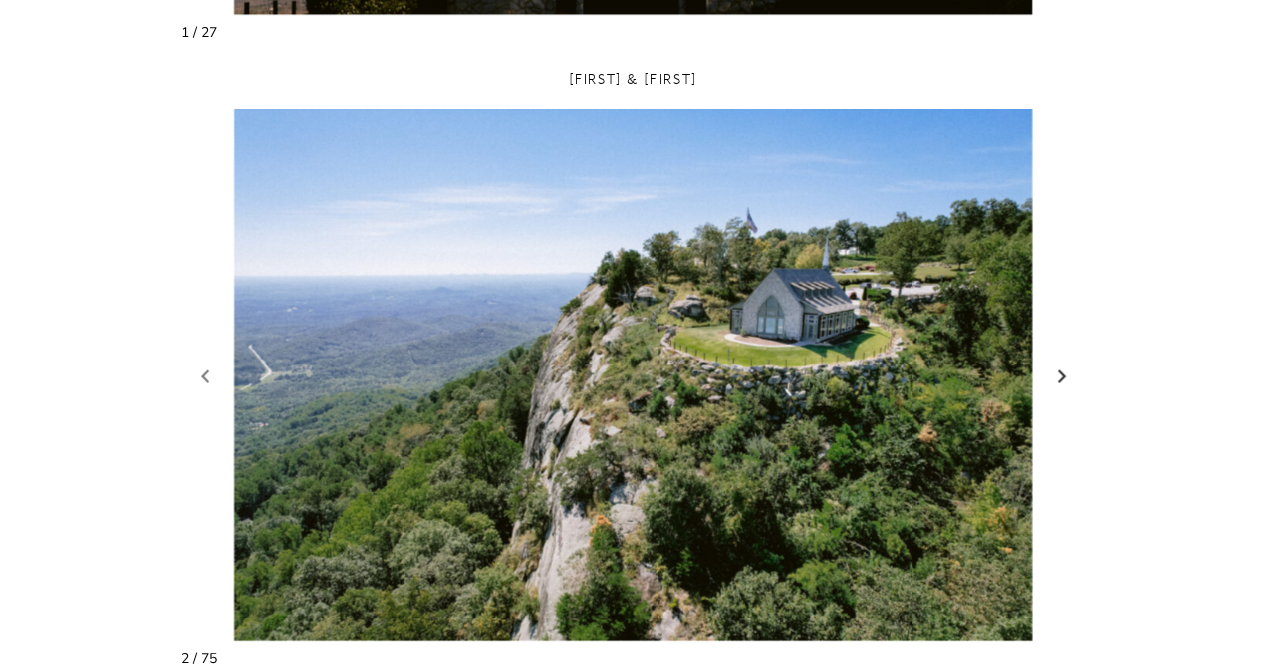 click at bounding box center (1062, 376) 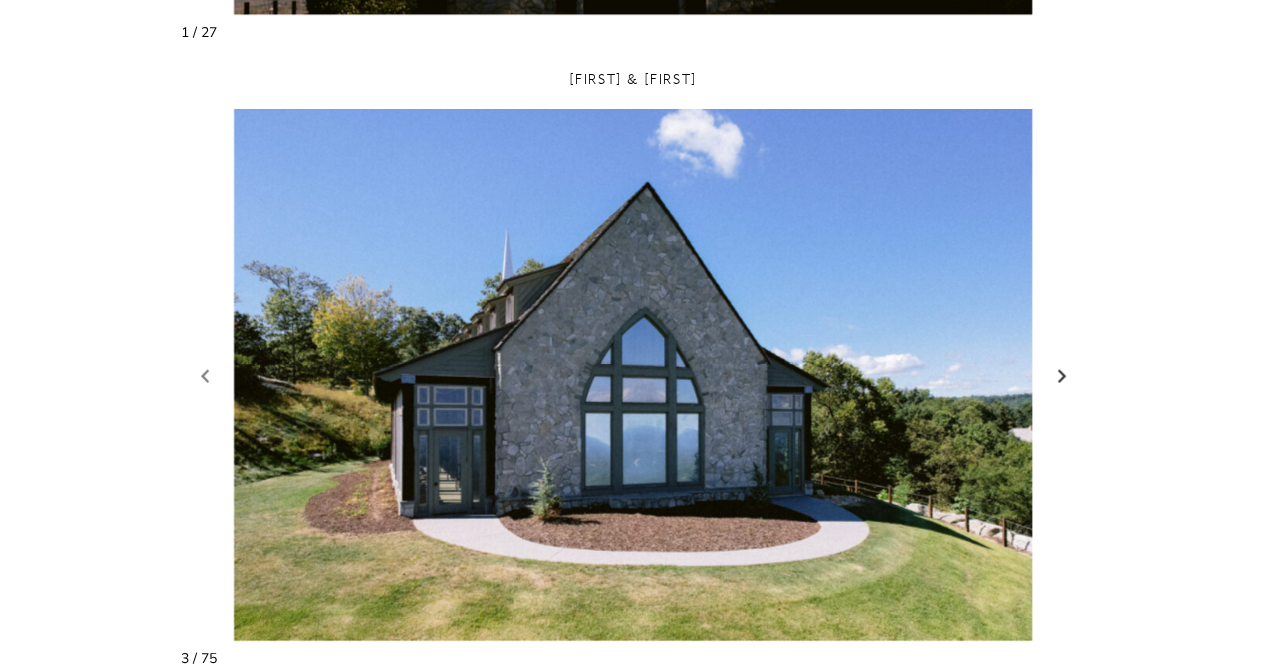 click at bounding box center [1062, 376] 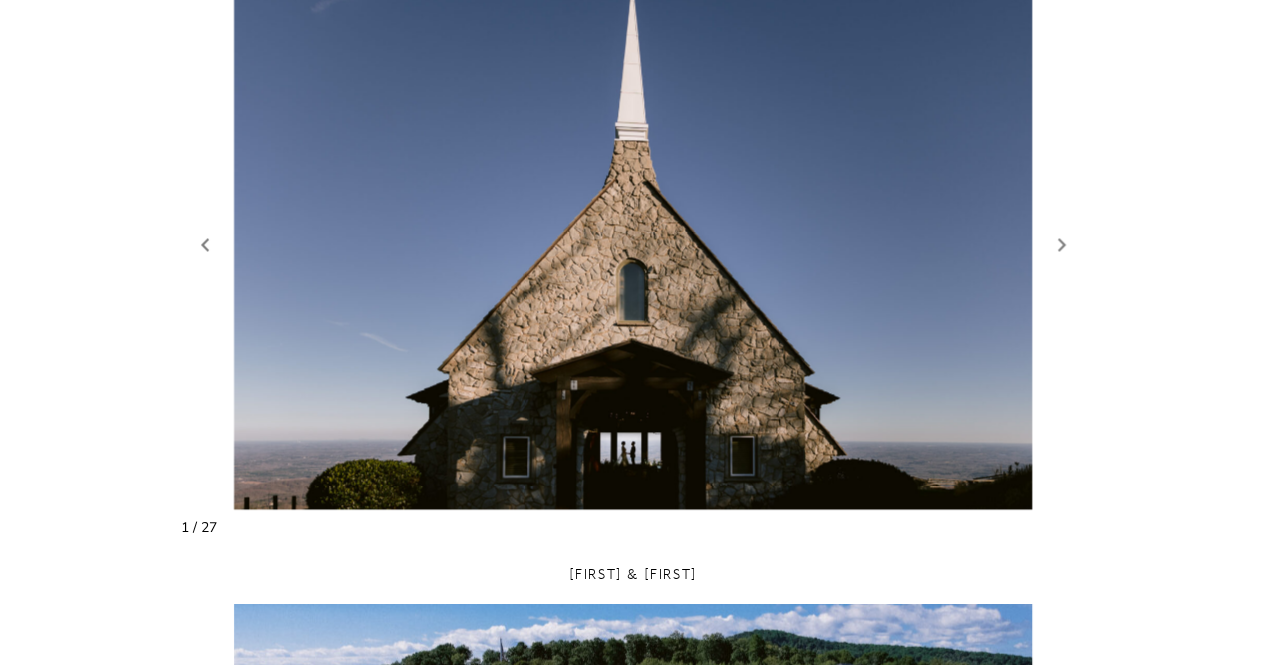 scroll, scrollTop: 1626, scrollLeft: 0, axis: vertical 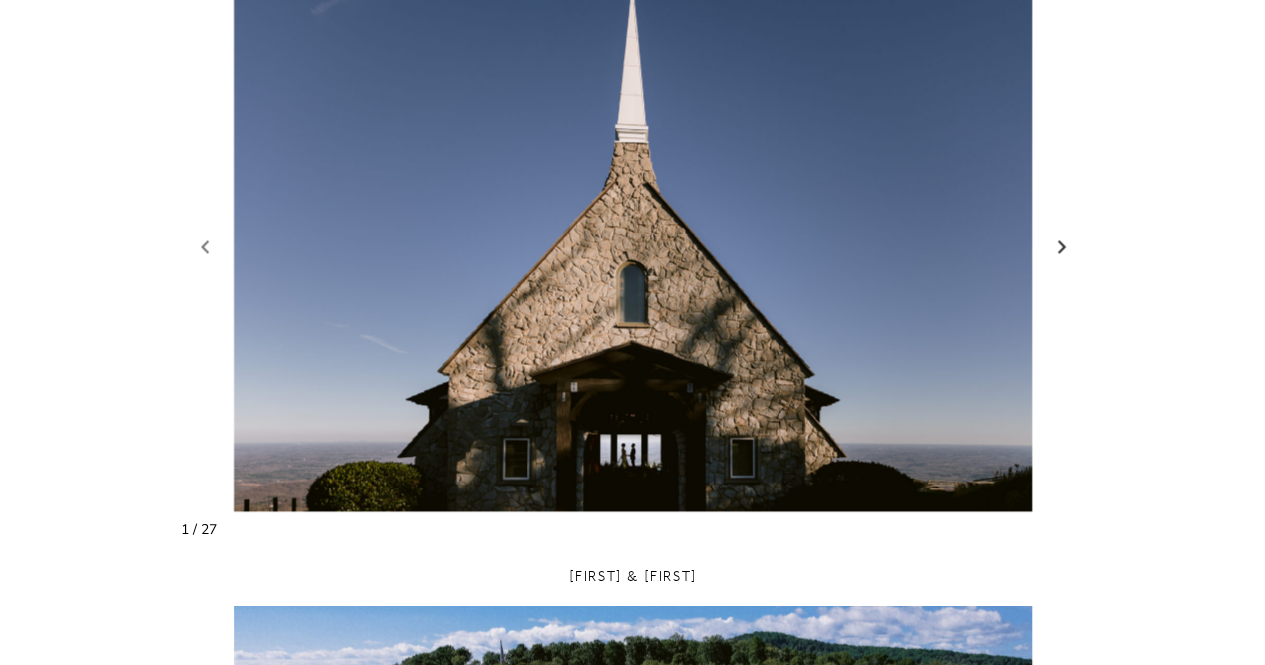 click at bounding box center [1062, 246] 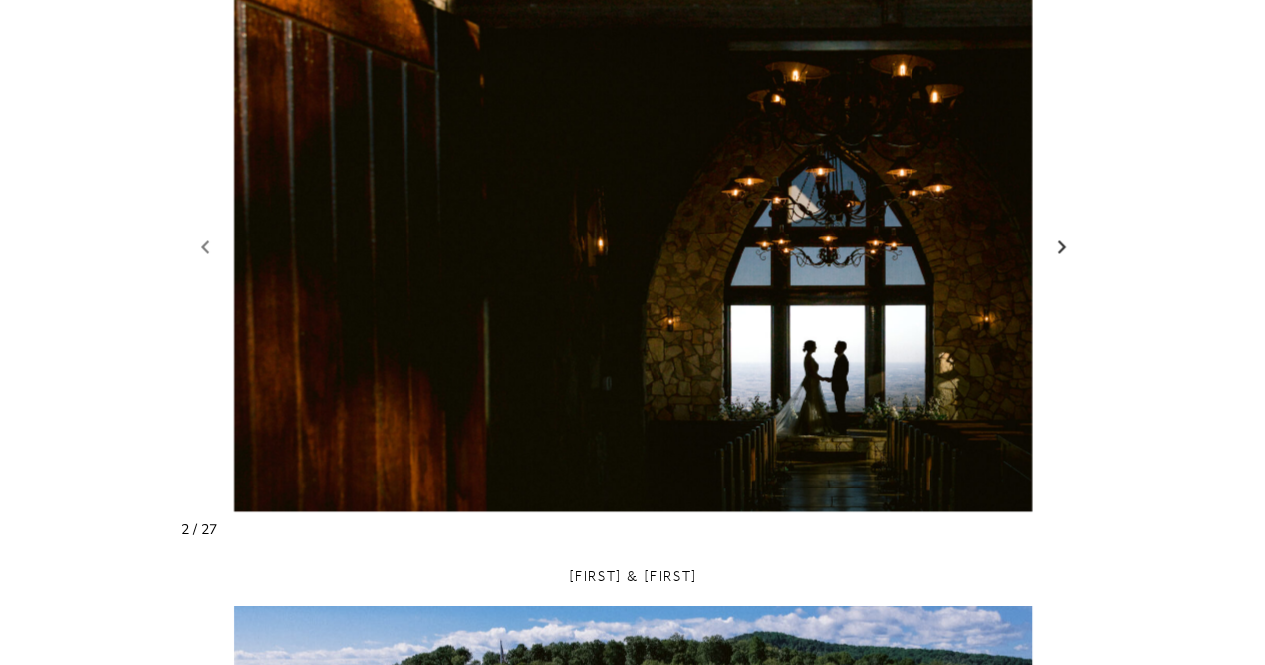 click at bounding box center [1062, 246] 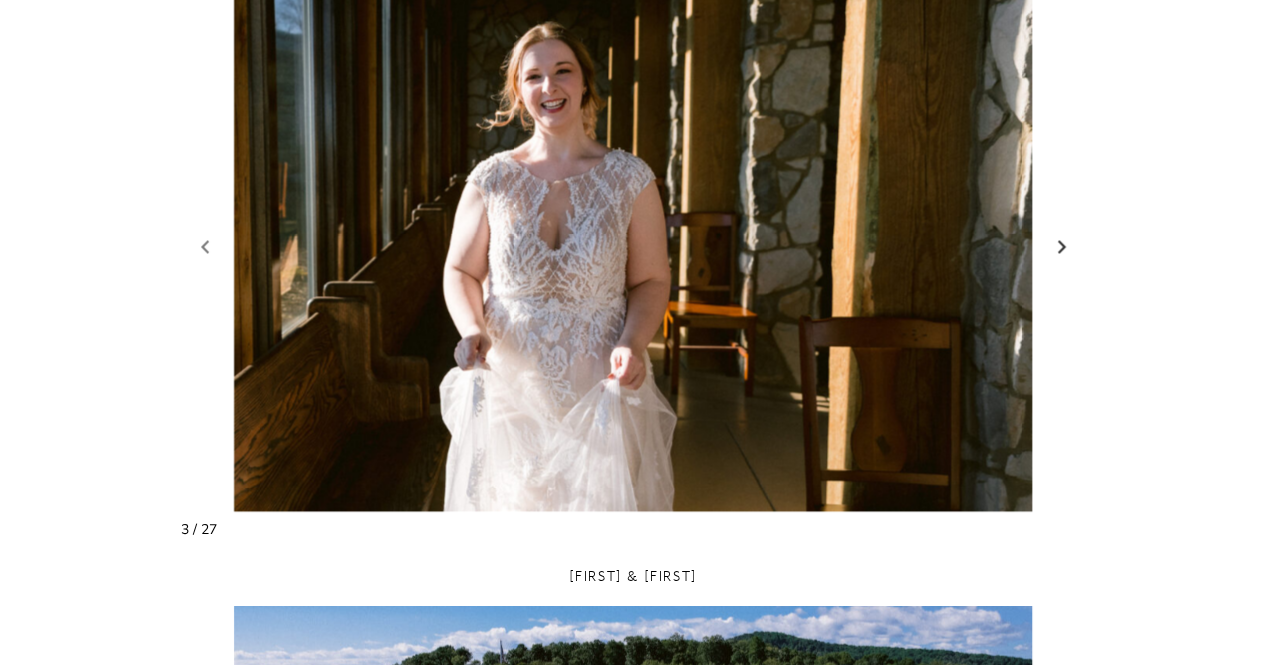 click at bounding box center (1062, 246) 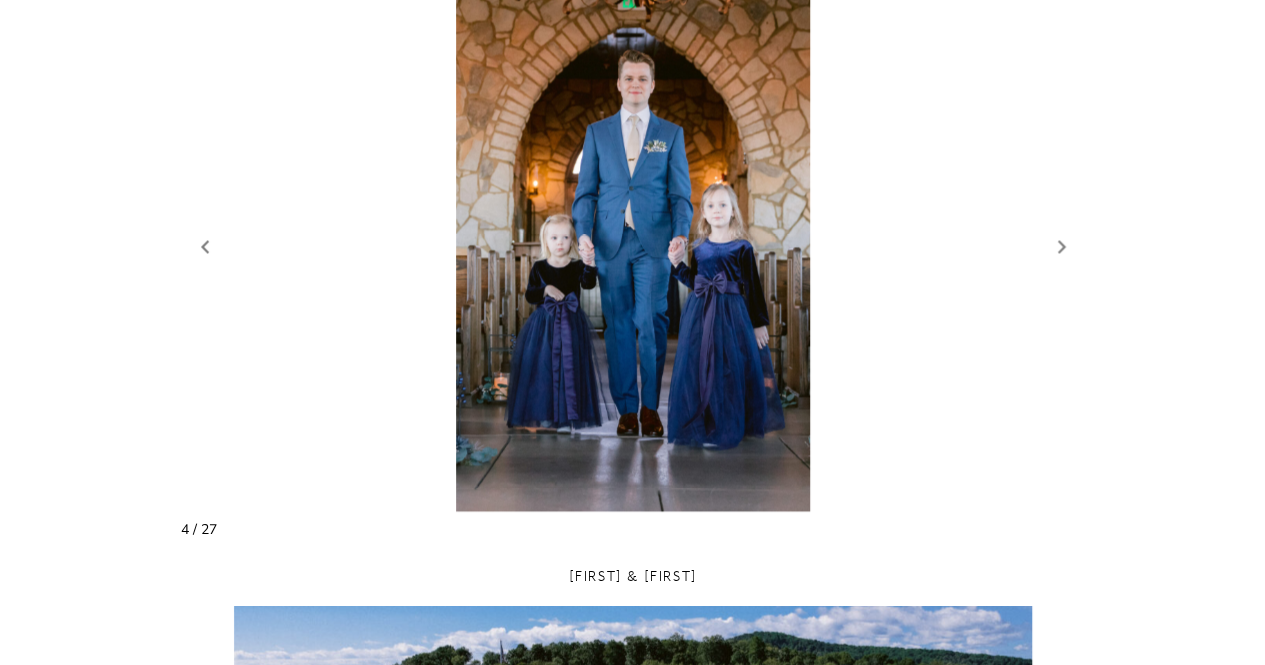 click at bounding box center (633, 245) 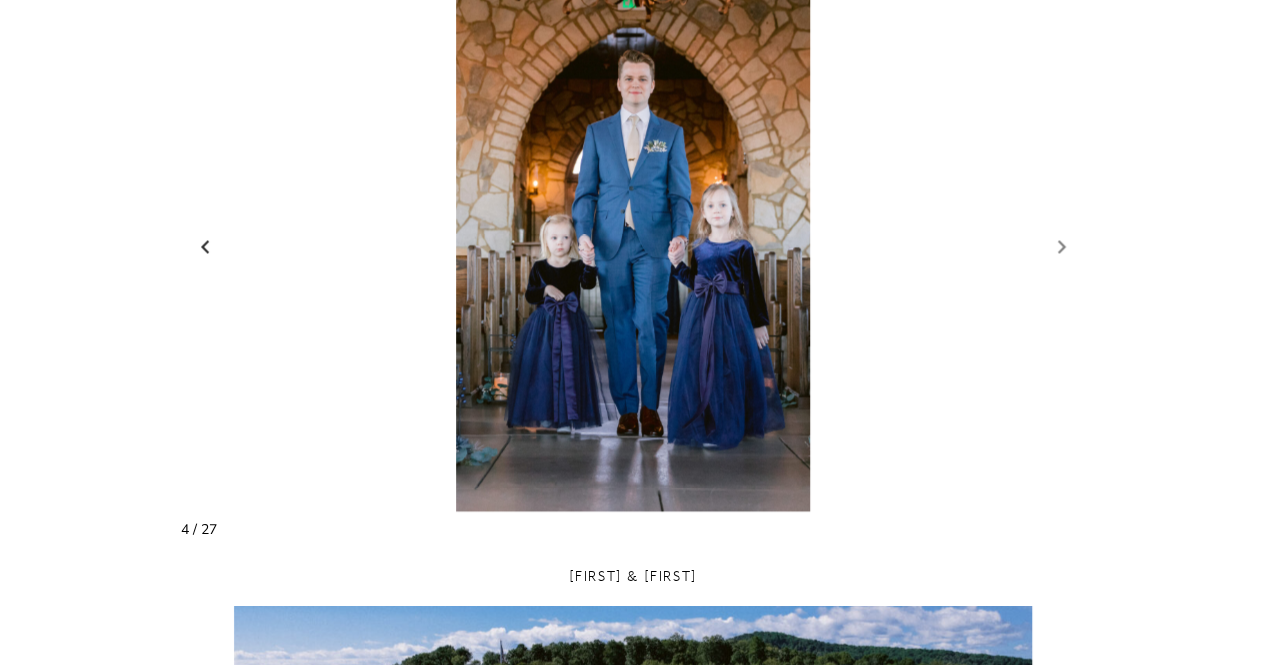 click at bounding box center [205, 246] 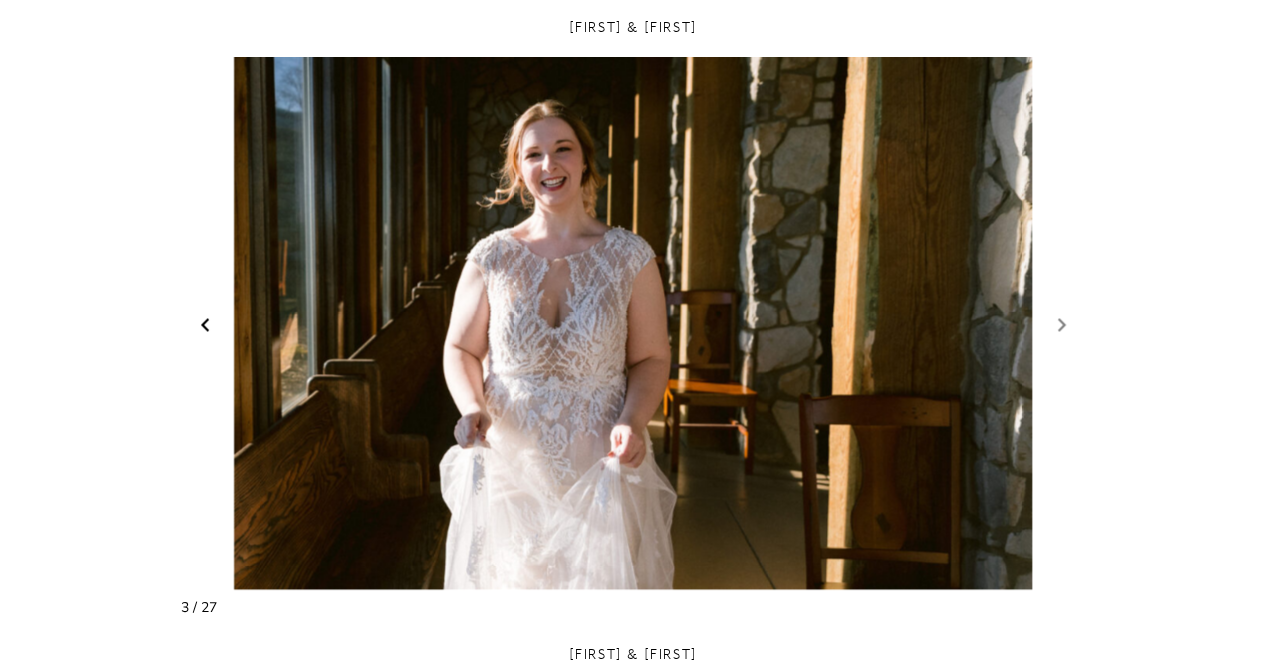 scroll, scrollTop: 1554, scrollLeft: 0, axis: vertical 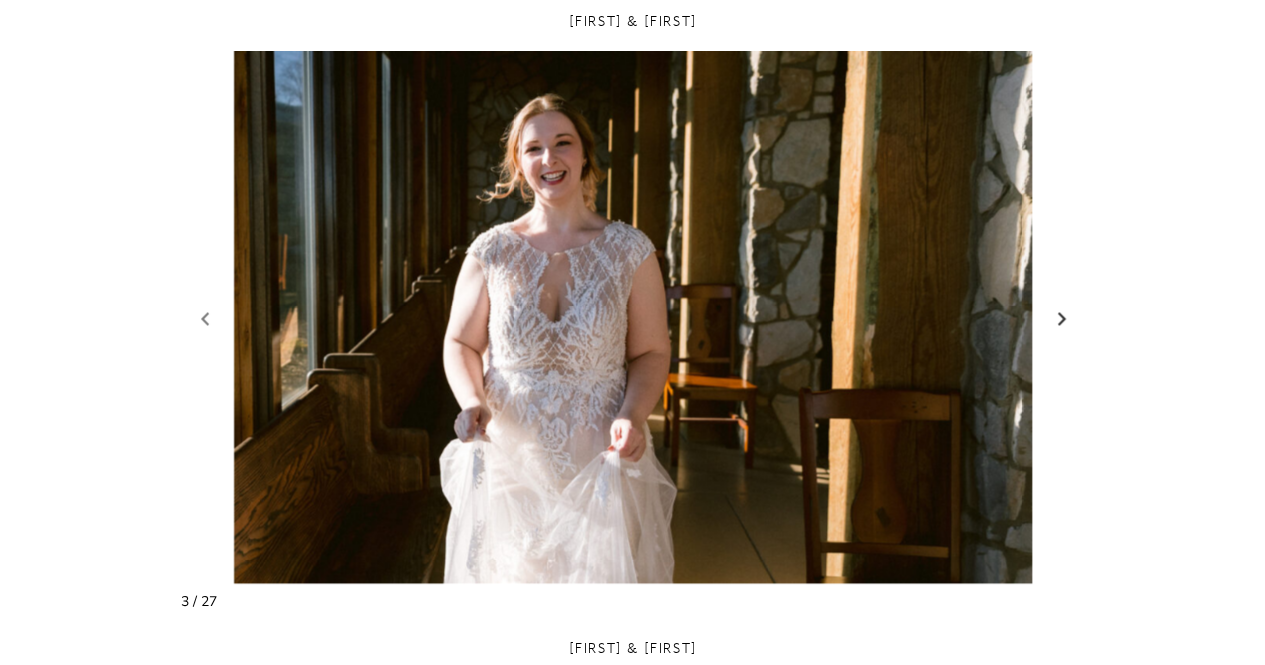 click at bounding box center (1062, 318) 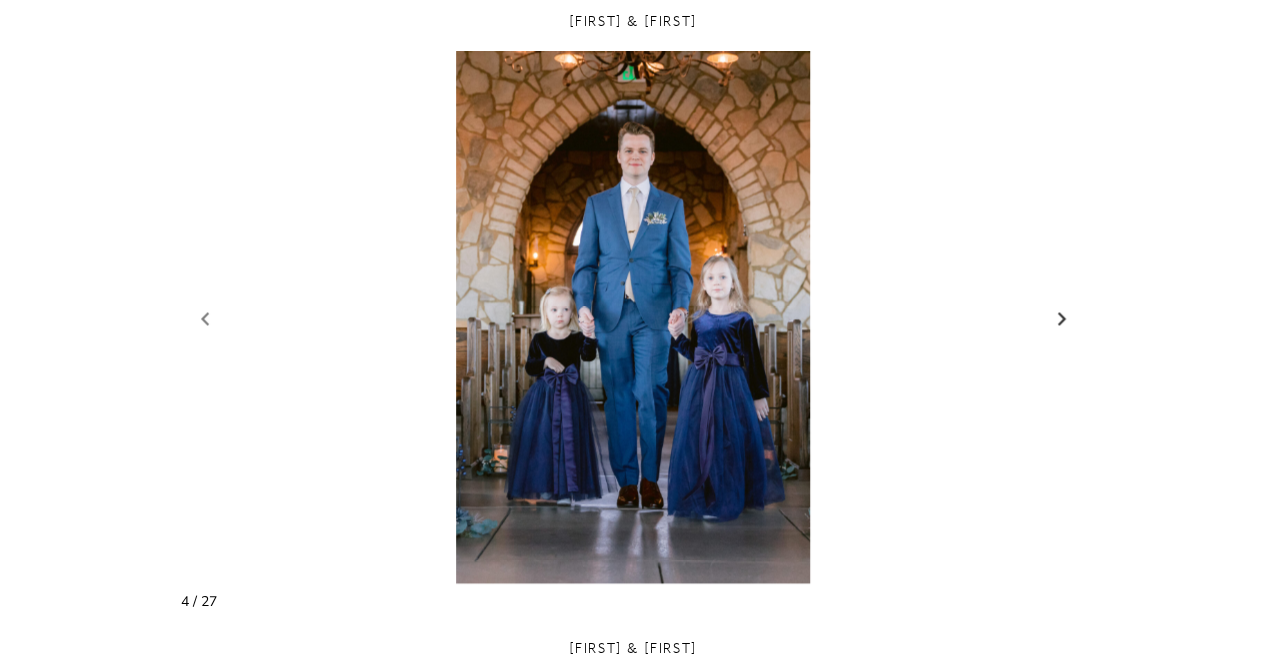 click at bounding box center (1062, 318) 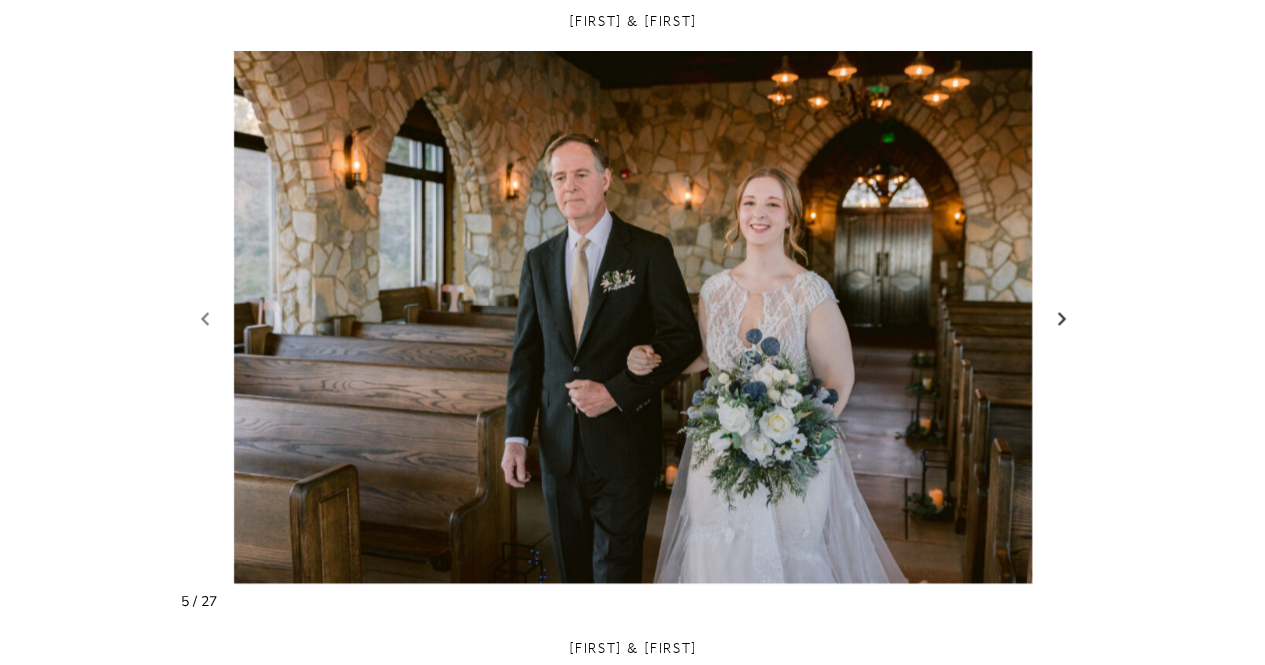 click at bounding box center [1062, 318] 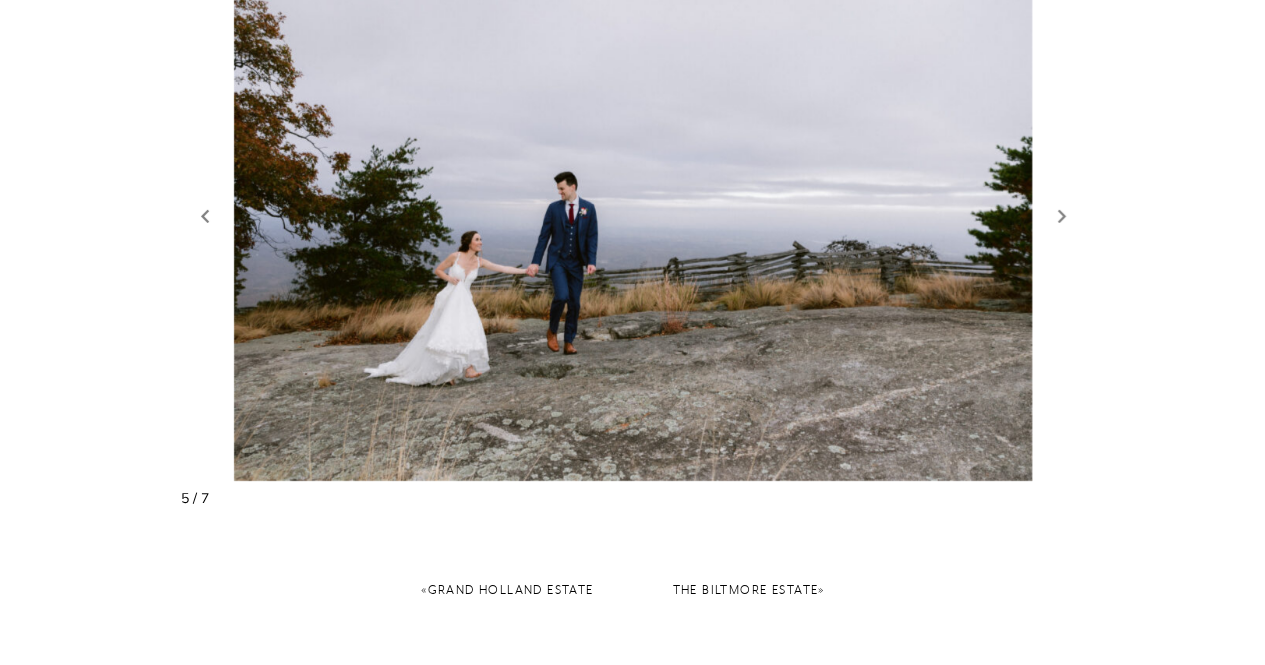 scroll, scrollTop: 3182, scrollLeft: 0, axis: vertical 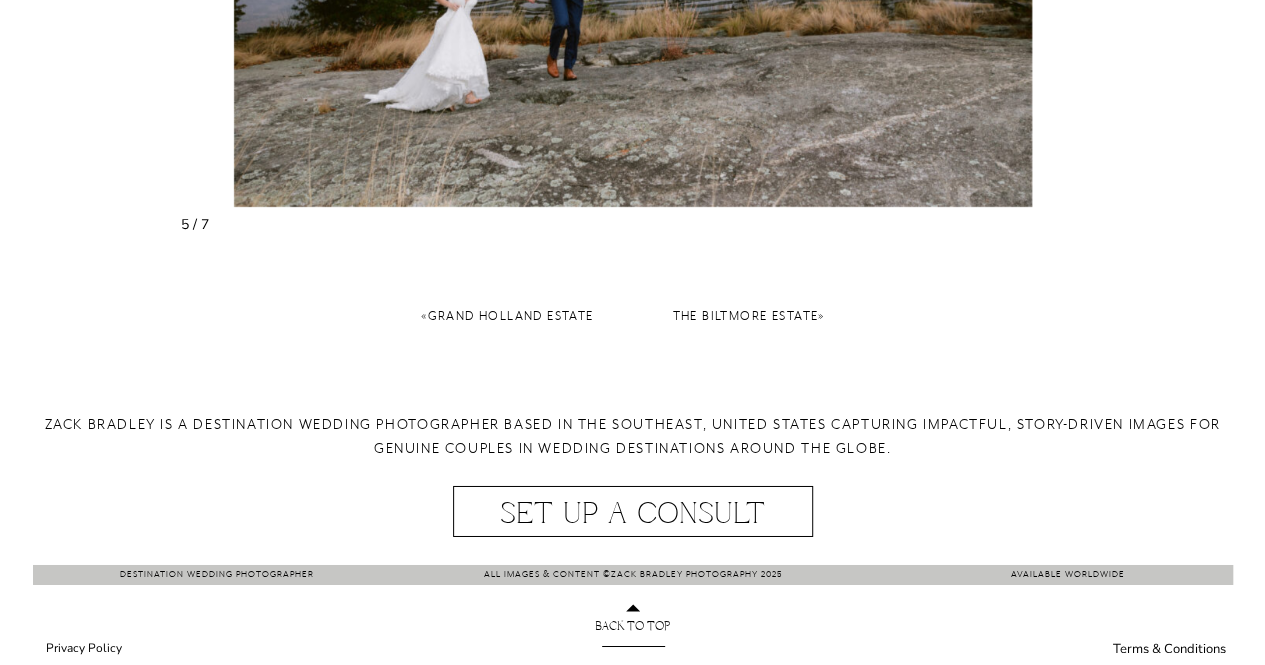 click on "back to top" at bounding box center (633, 631) 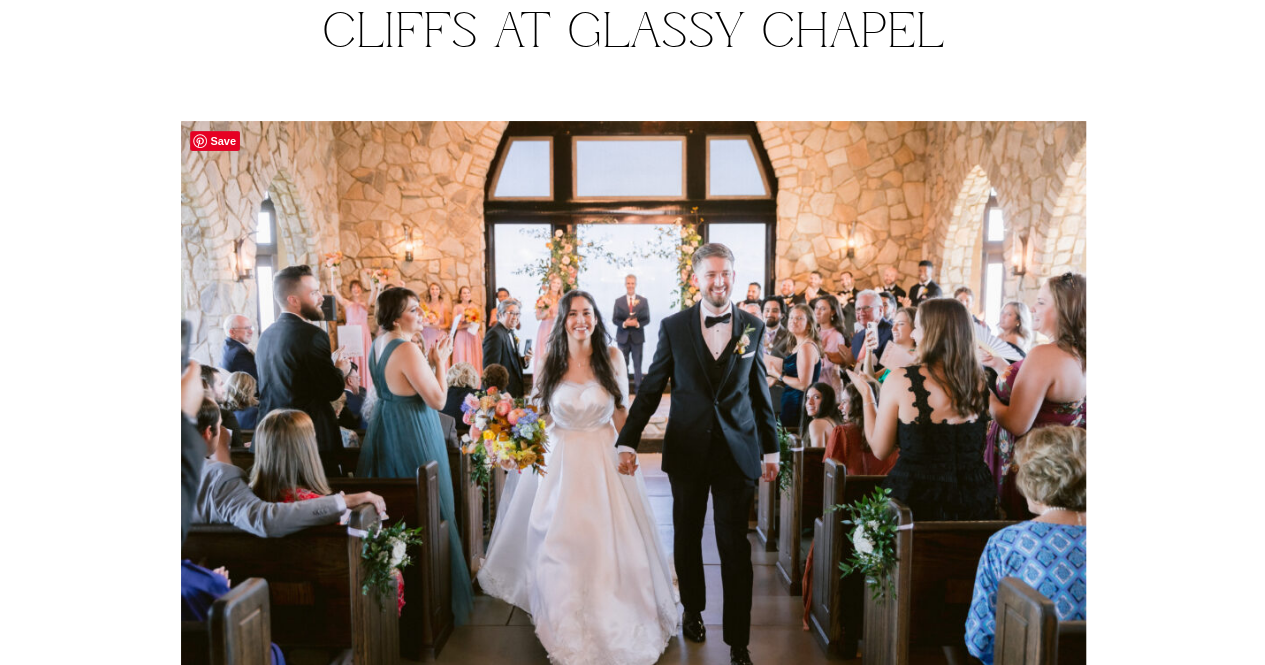 scroll, scrollTop: 0, scrollLeft: 0, axis: both 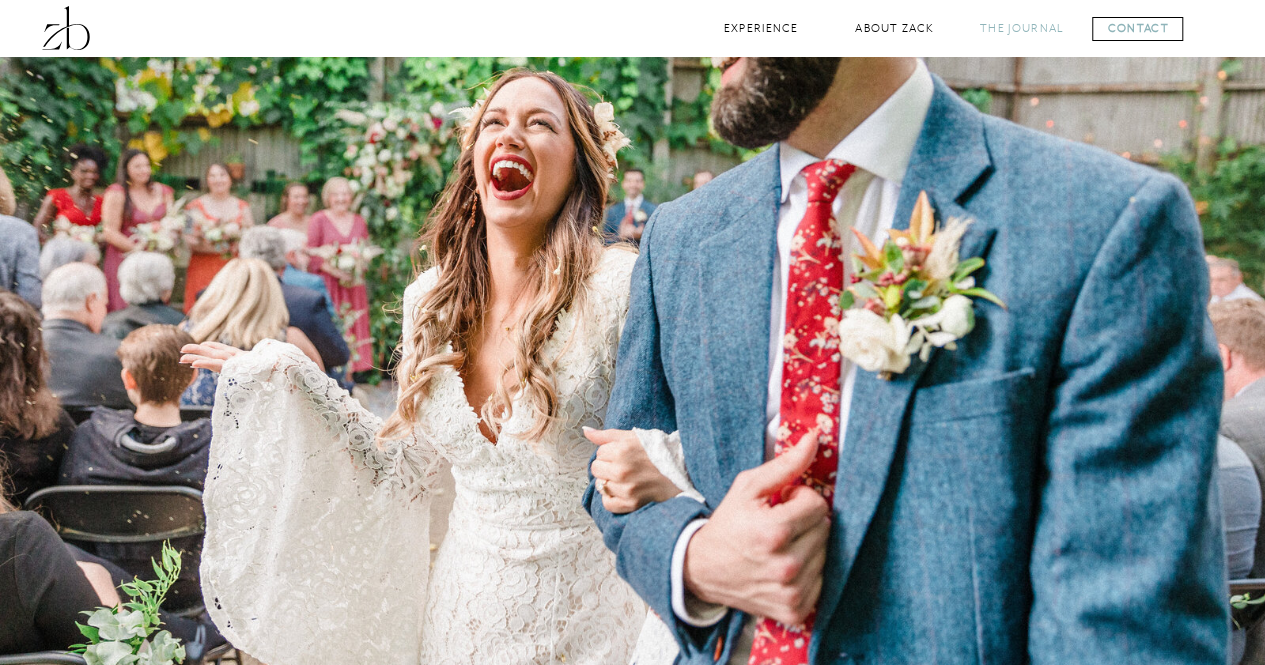 click on "The Journal" at bounding box center (1022, 28) 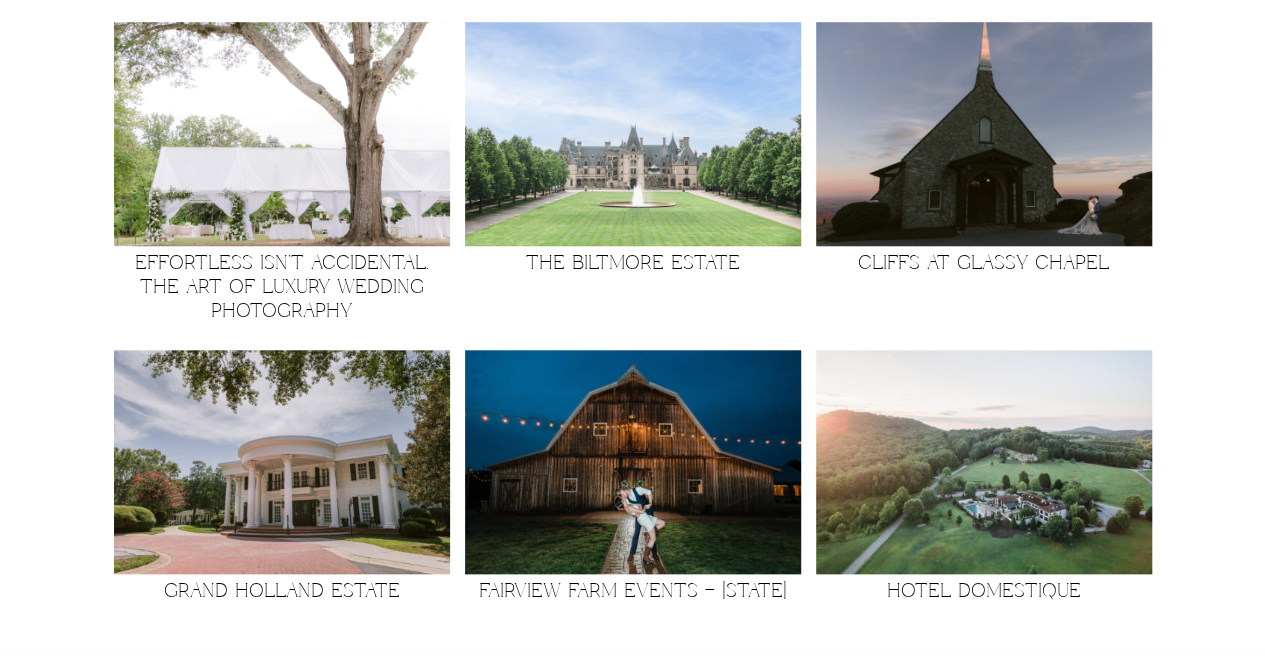 scroll, scrollTop: 787, scrollLeft: 0, axis: vertical 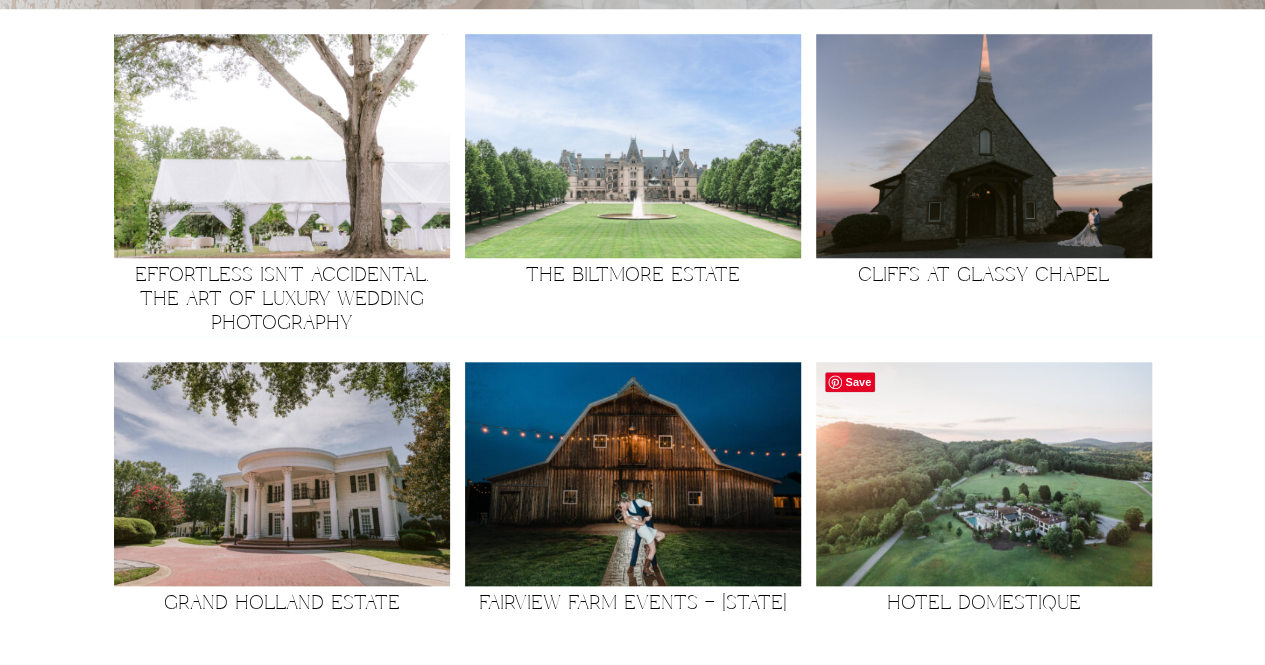 click at bounding box center (984, 474) 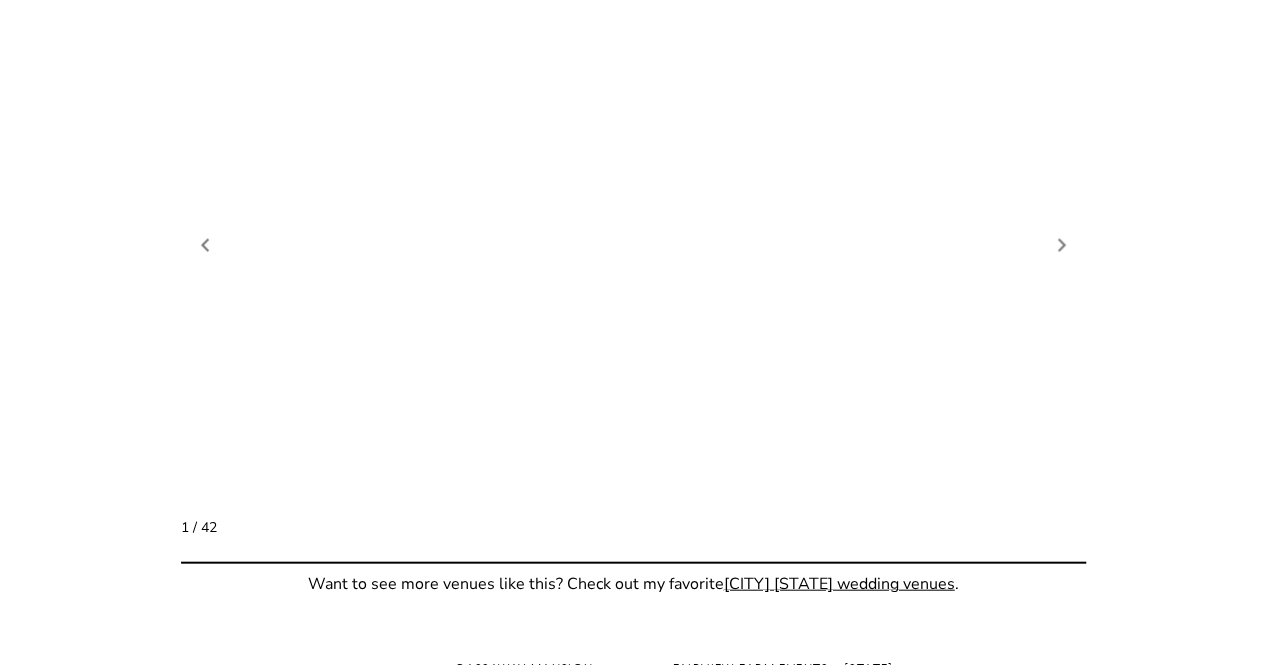 scroll, scrollTop: 2028, scrollLeft: 0, axis: vertical 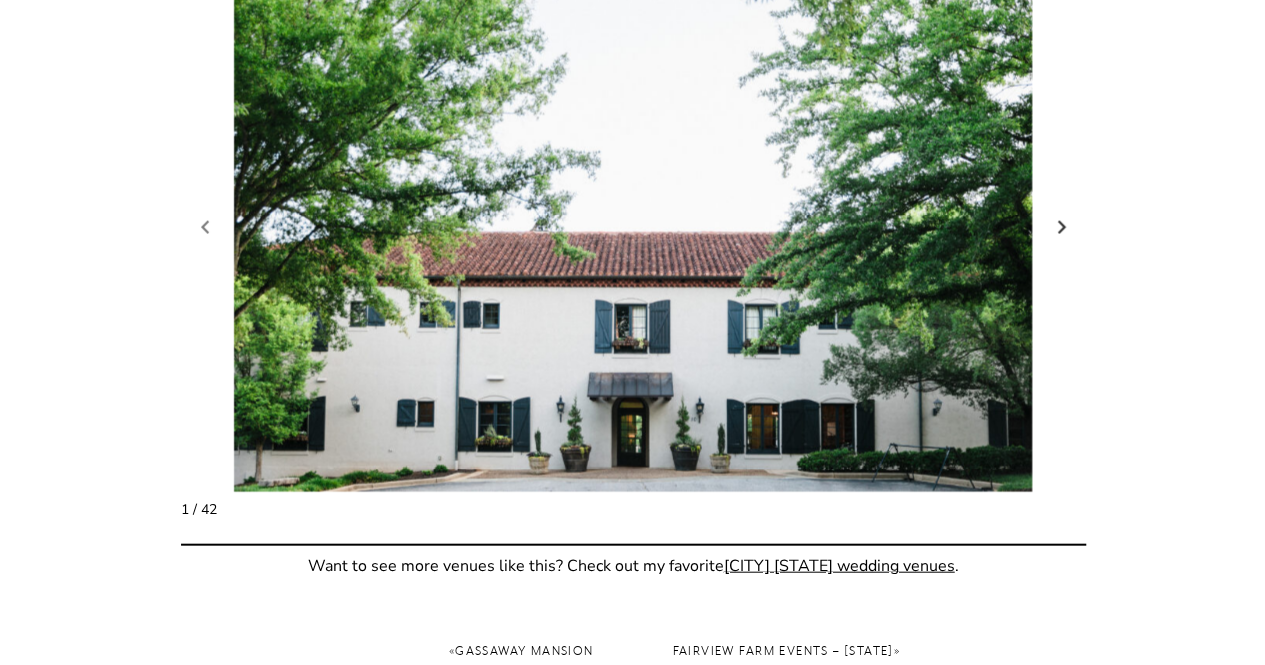 click at bounding box center (1062, 227) 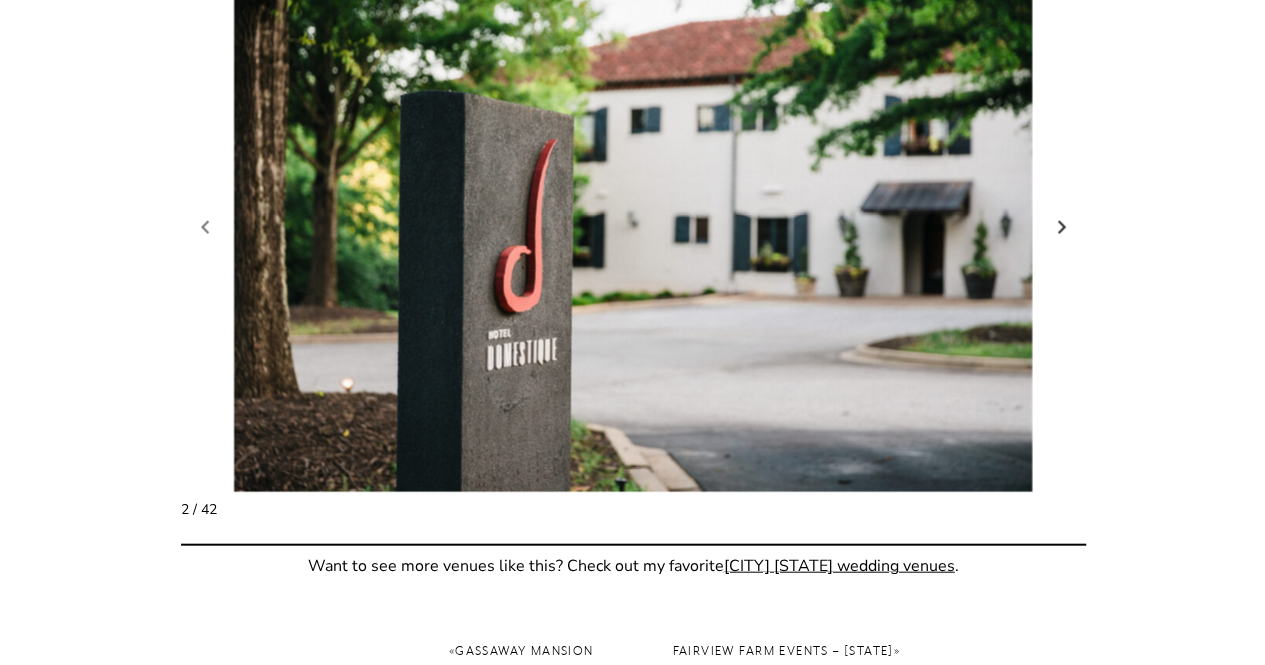 click at bounding box center [1062, 227] 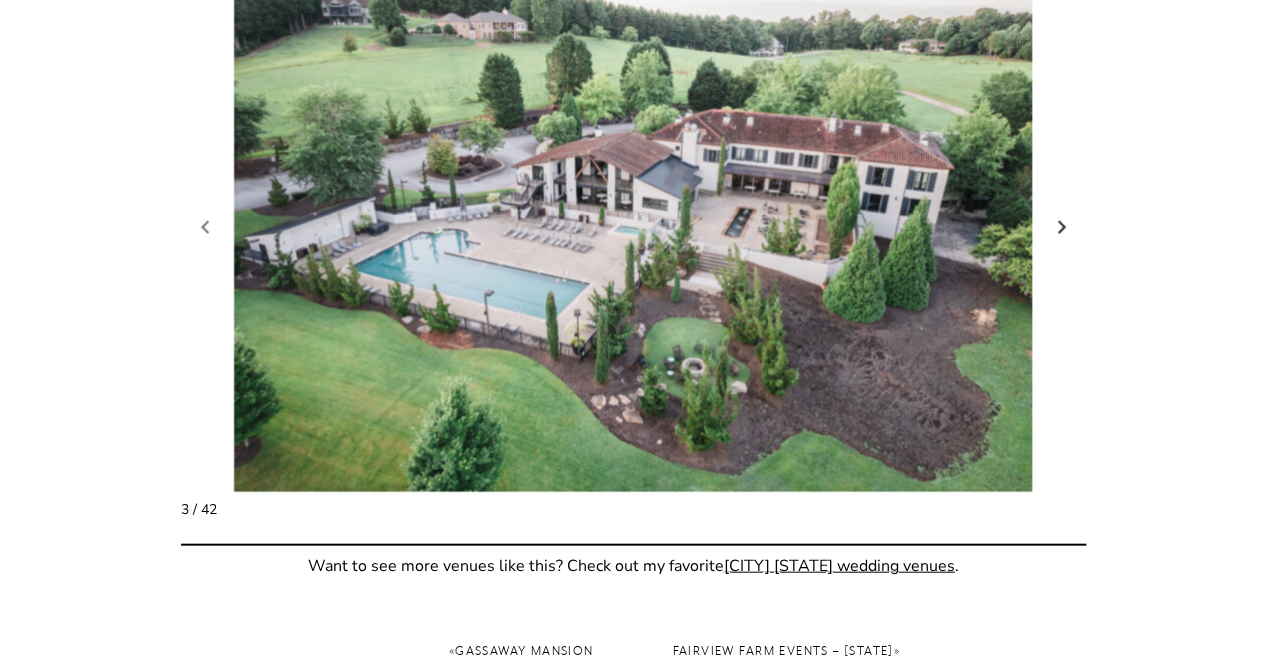 click at bounding box center (1062, 227) 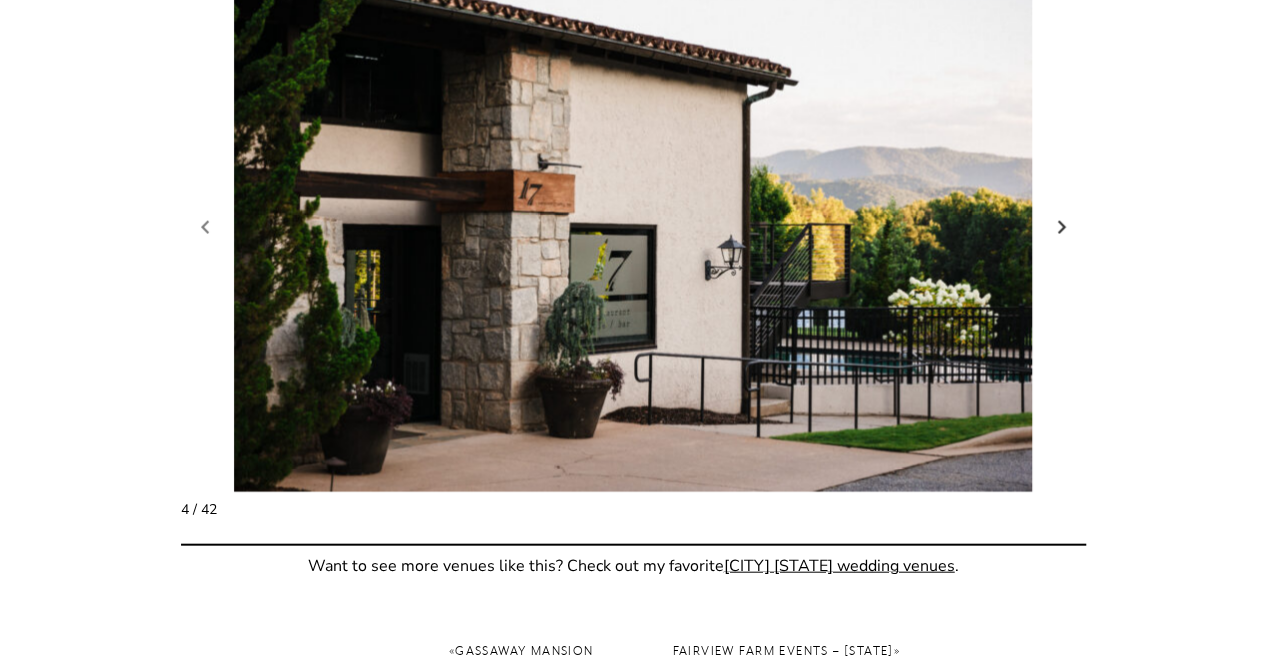 click at bounding box center [1062, 227] 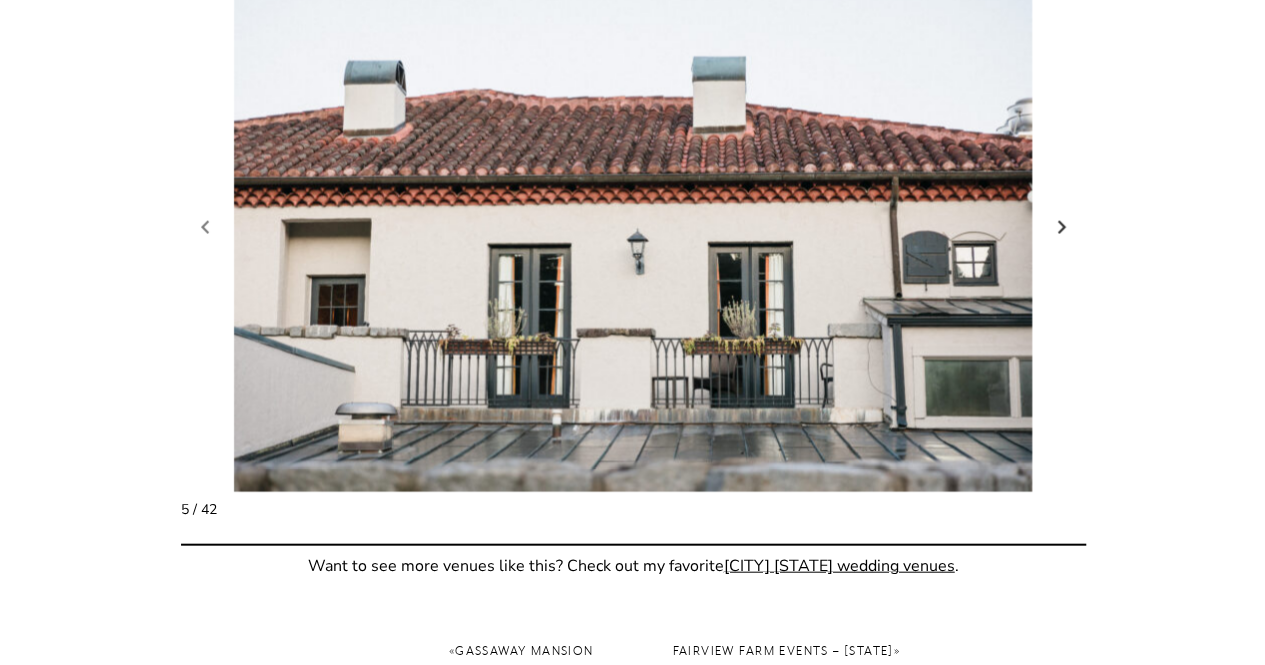 click at bounding box center (1062, 227) 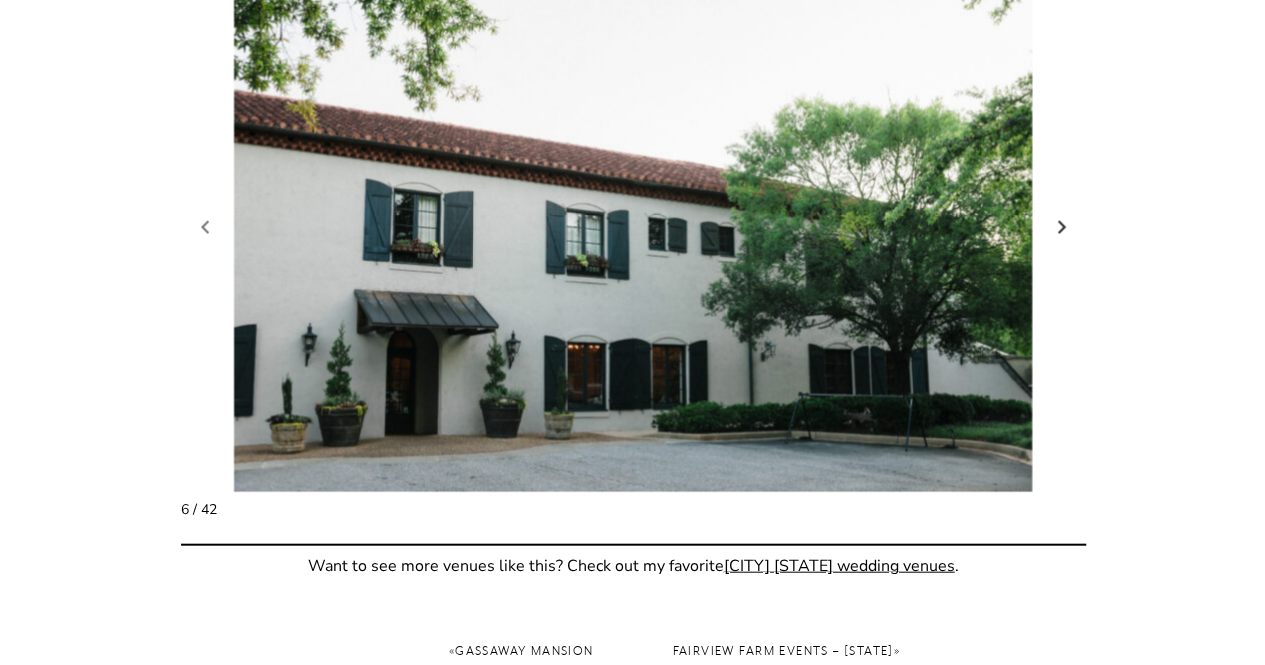 click at bounding box center (1062, 227) 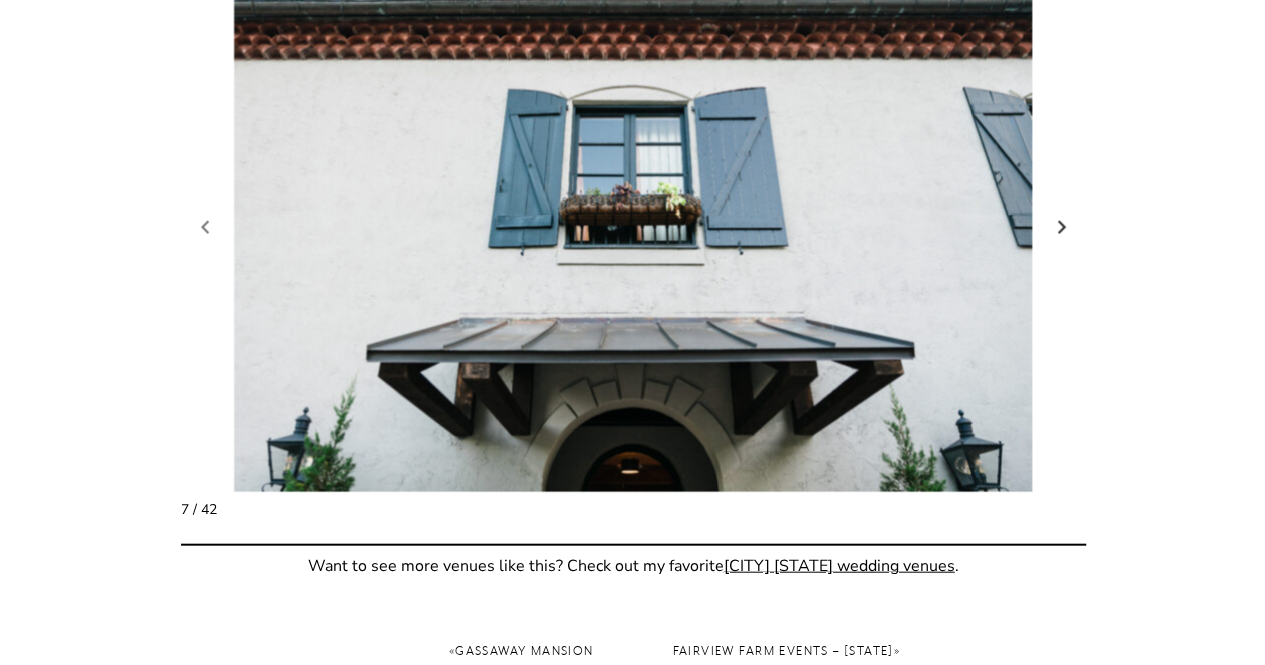 click at bounding box center [1062, 227] 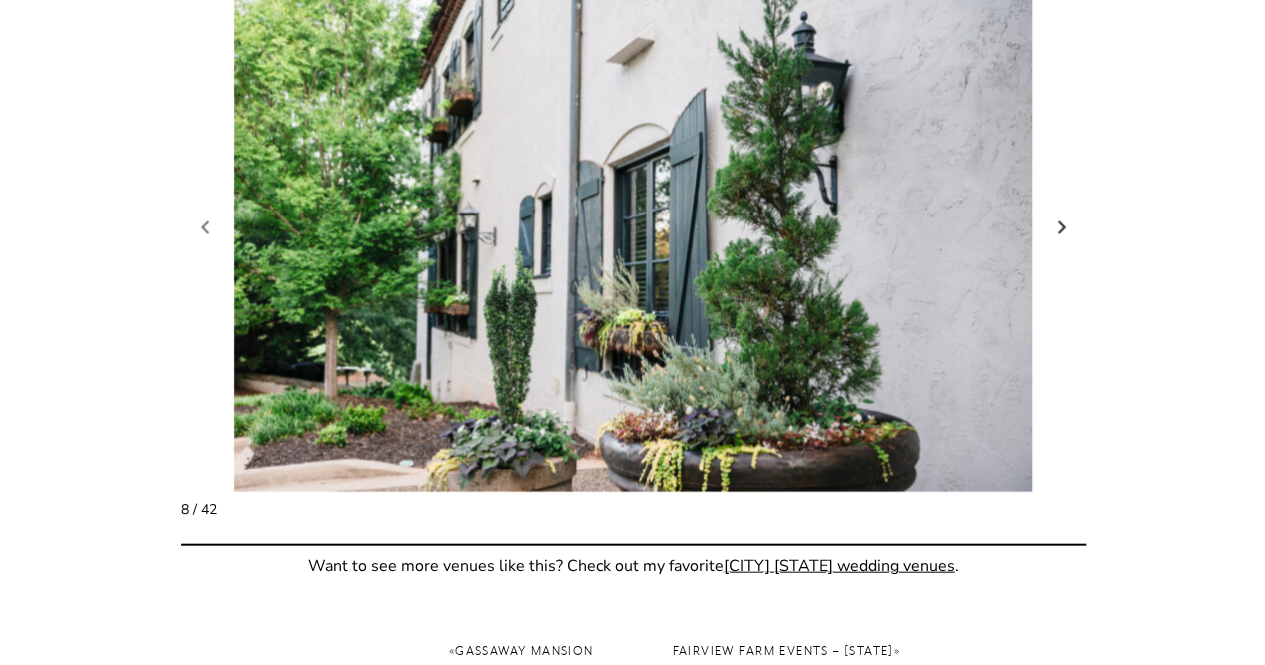 click at bounding box center [1062, 227] 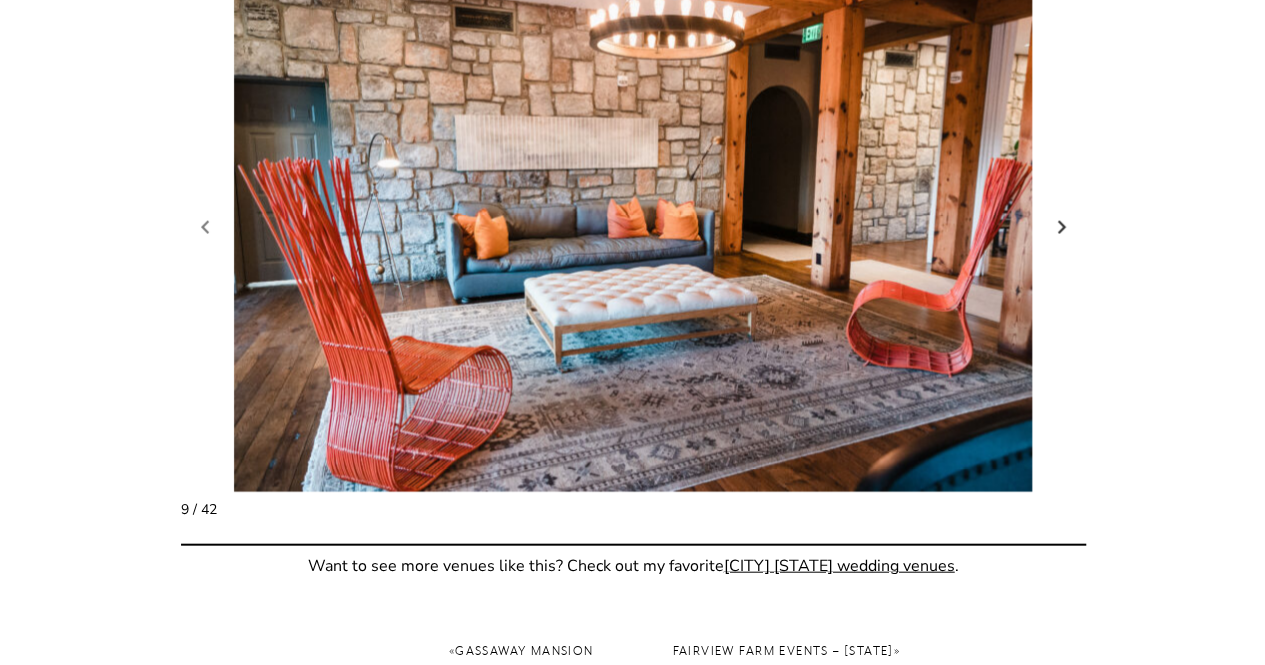 click at bounding box center [1062, 227] 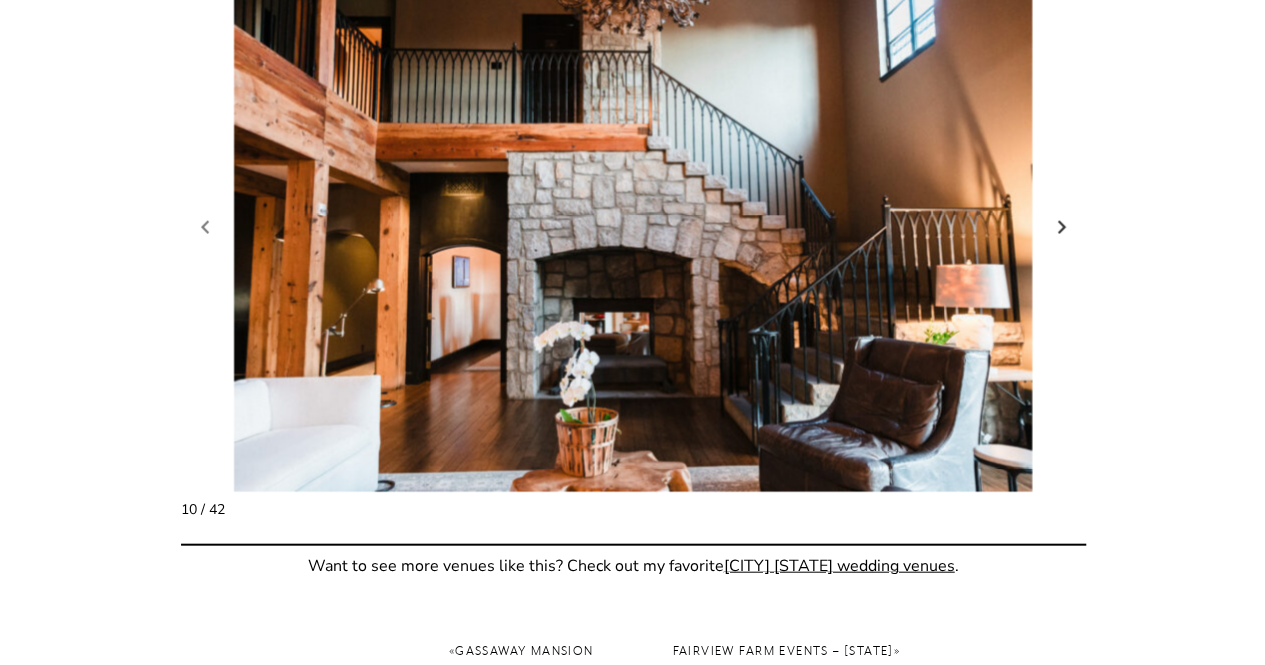 click at bounding box center (1062, 227) 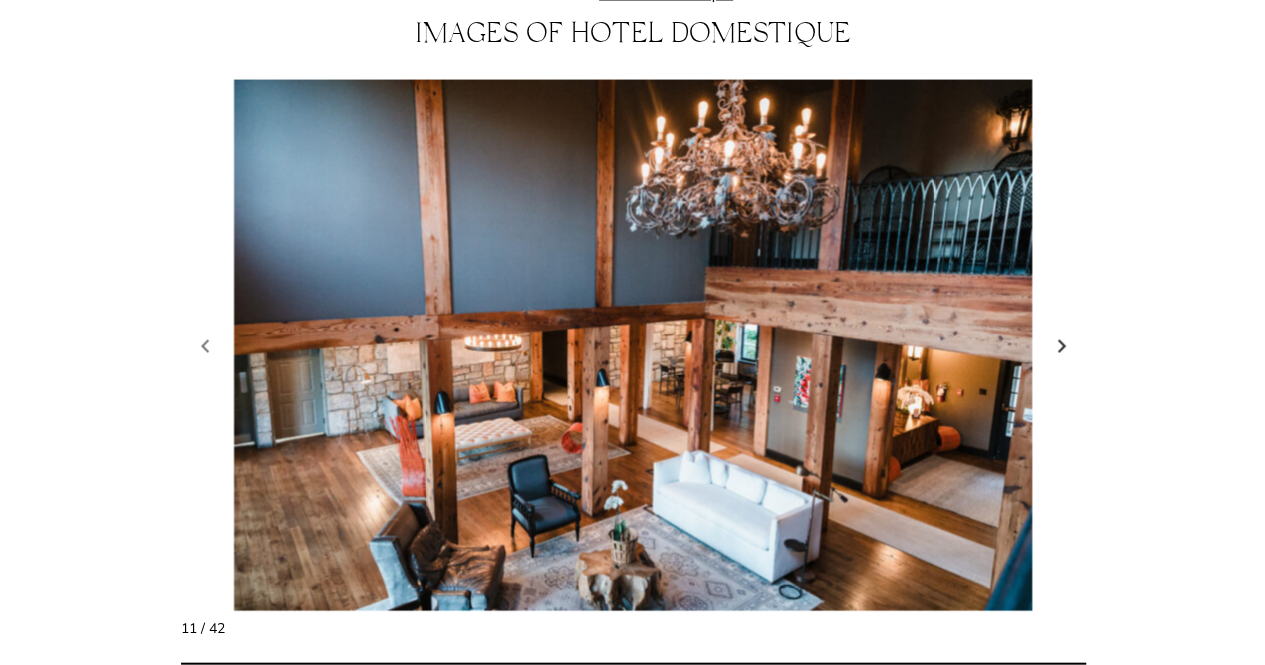 scroll, scrollTop: 1923, scrollLeft: 0, axis: vertical 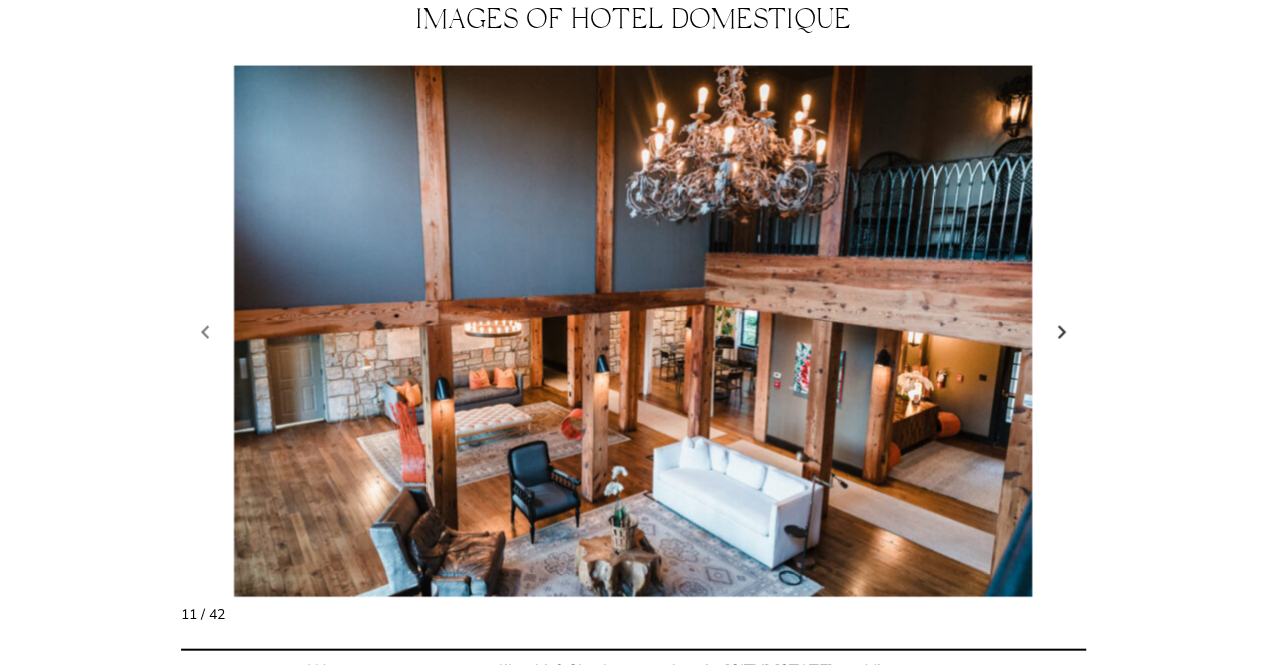 click at bounding box center (1062, 332) 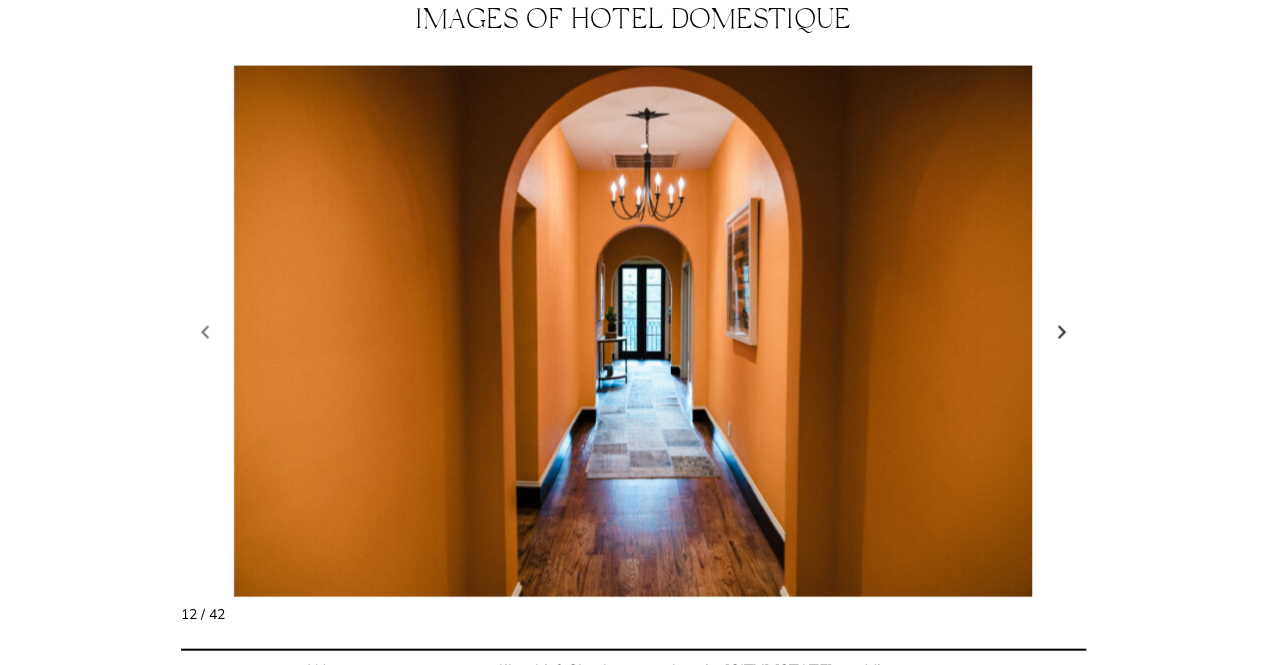 click at bounding box center [1062, 332] 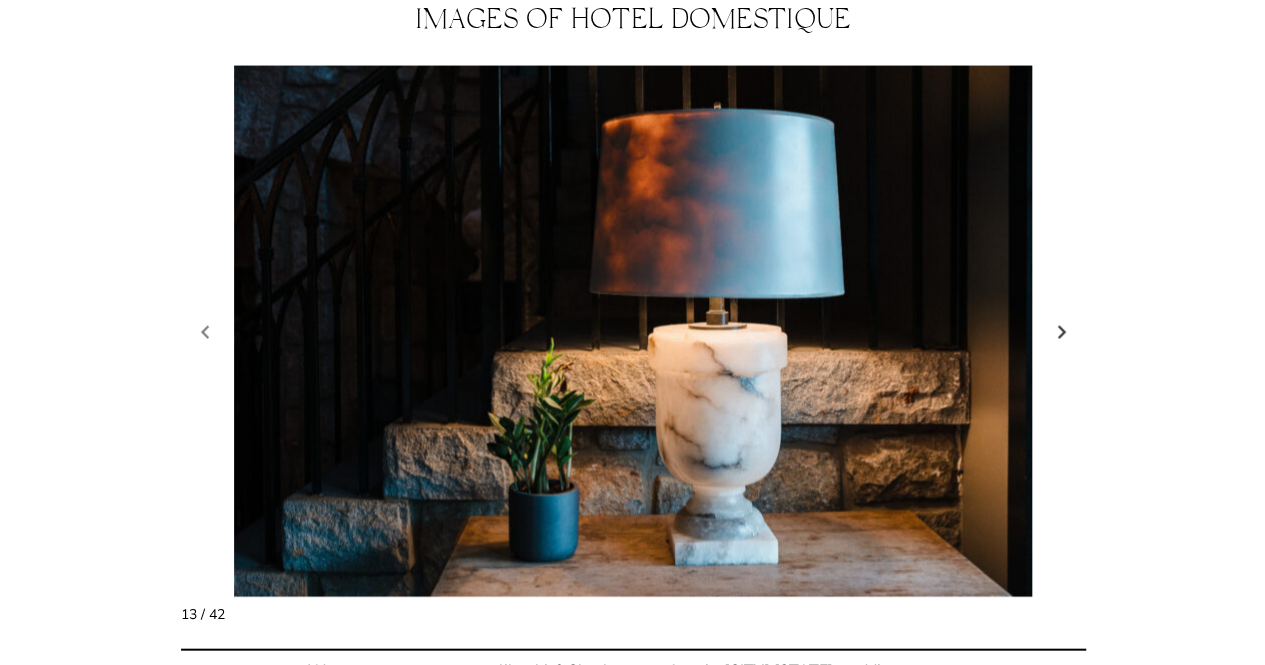 click at bounding box center (1062, 332) 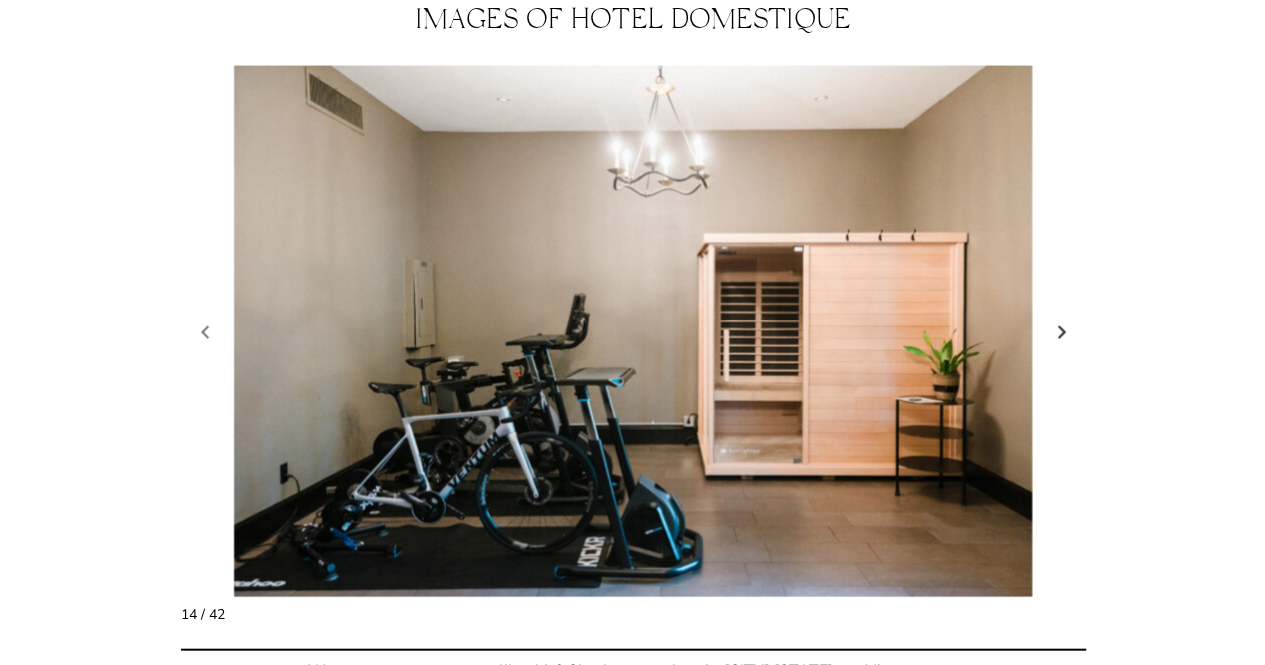 click at bounding box center (1062, 332) 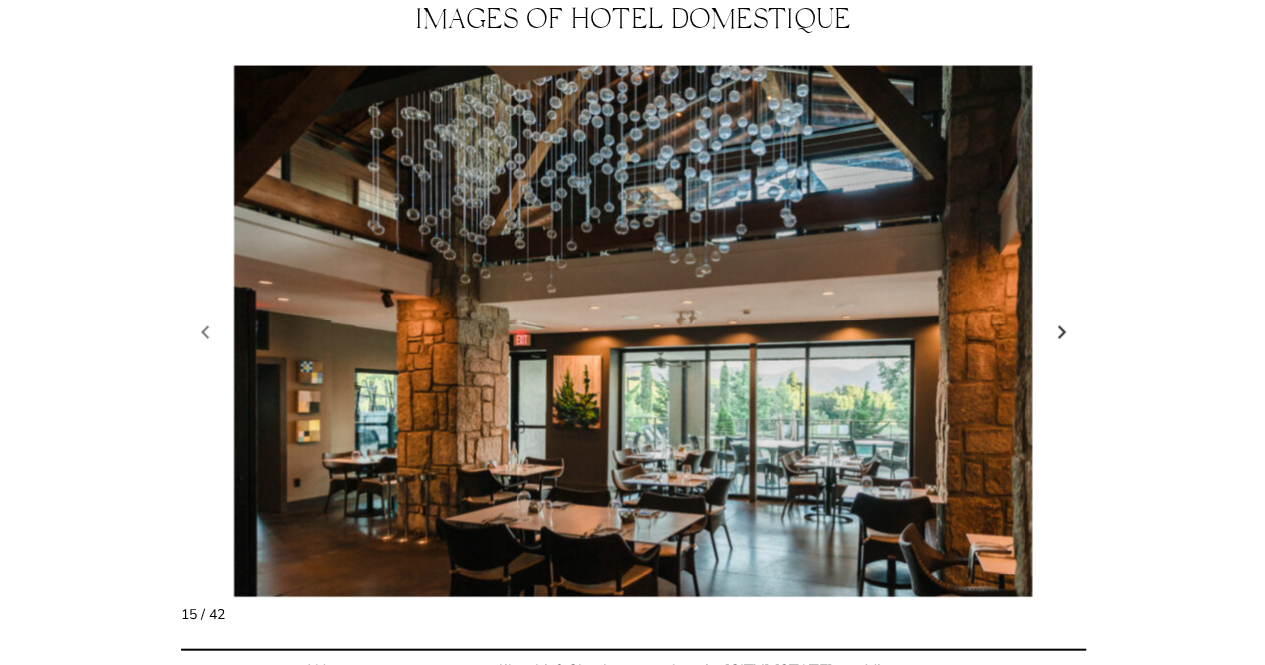 click at bounding box center (1062, 332) 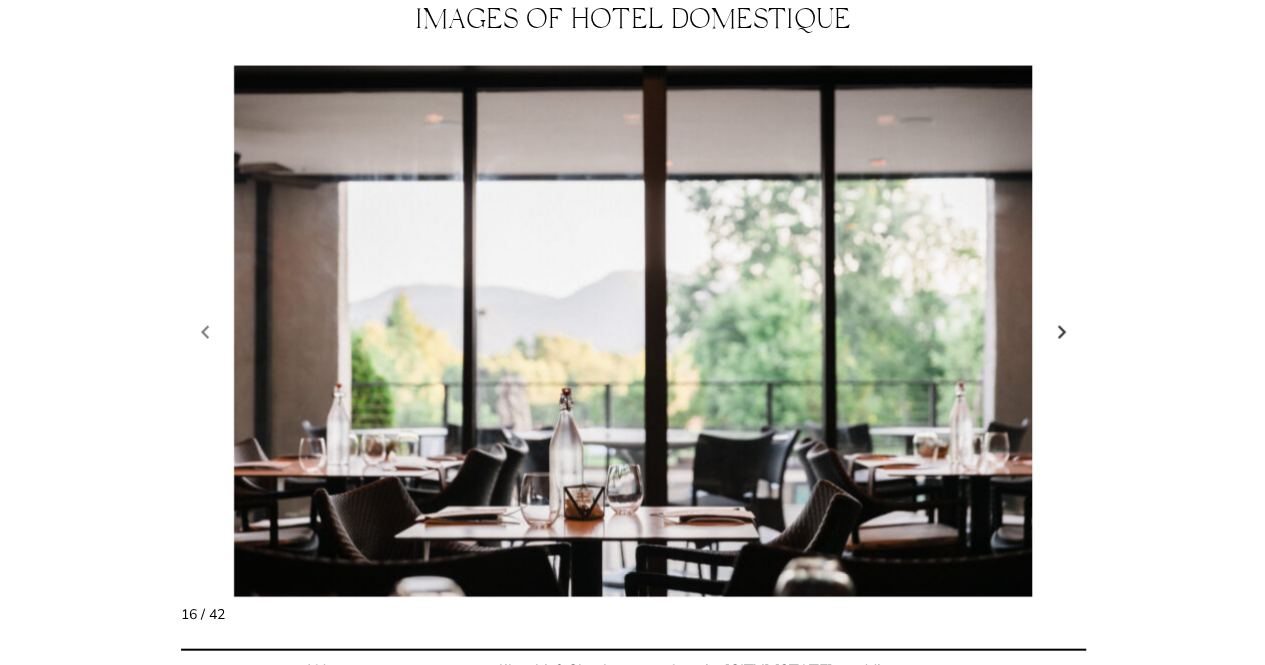 click at bounding box center (1062, 332) 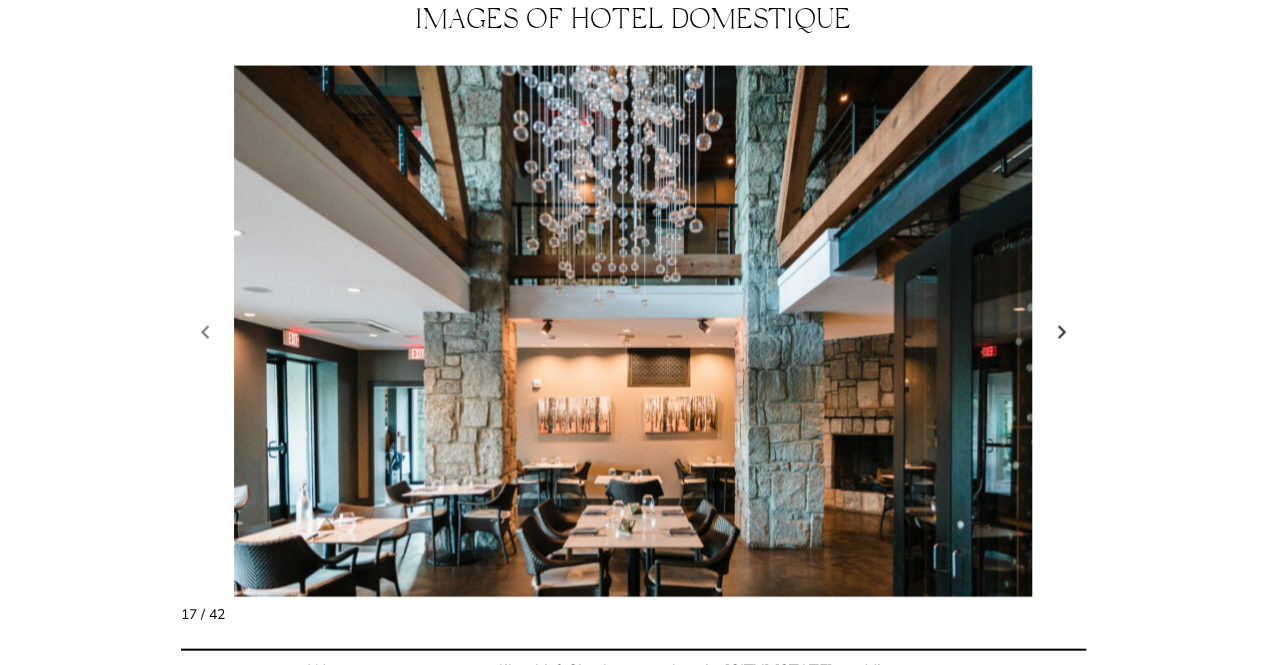 click at bounding box center [1062, 332] 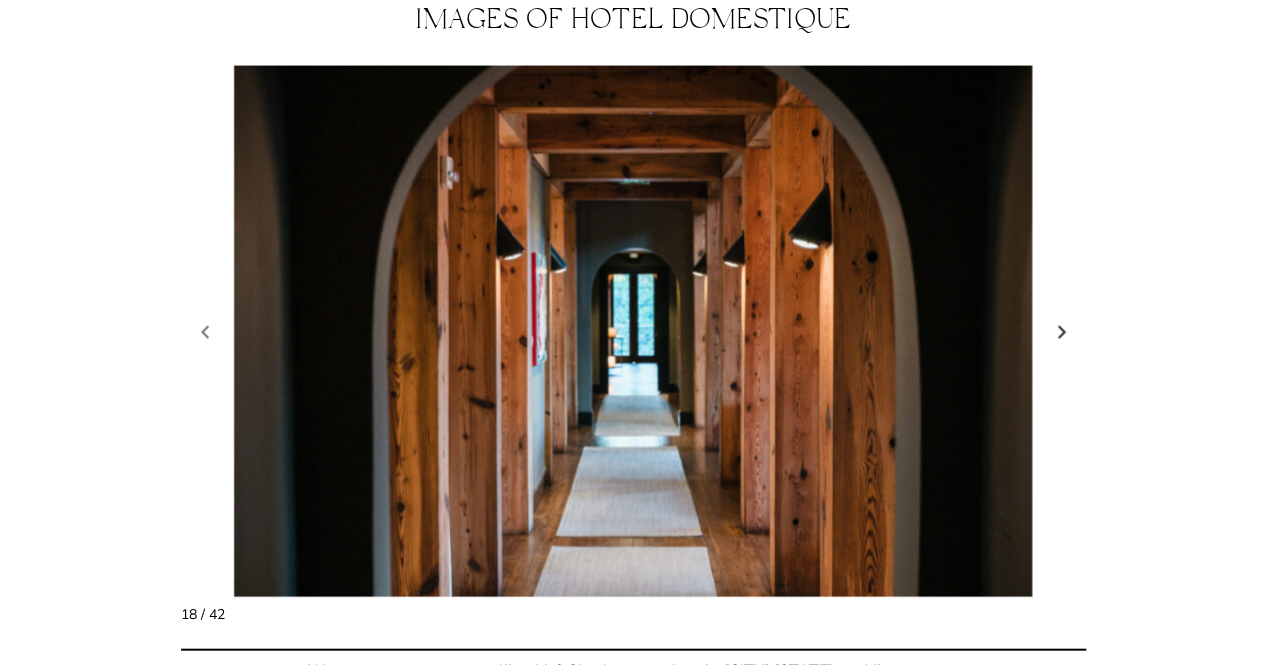 click at bounding box center (1062, 332) 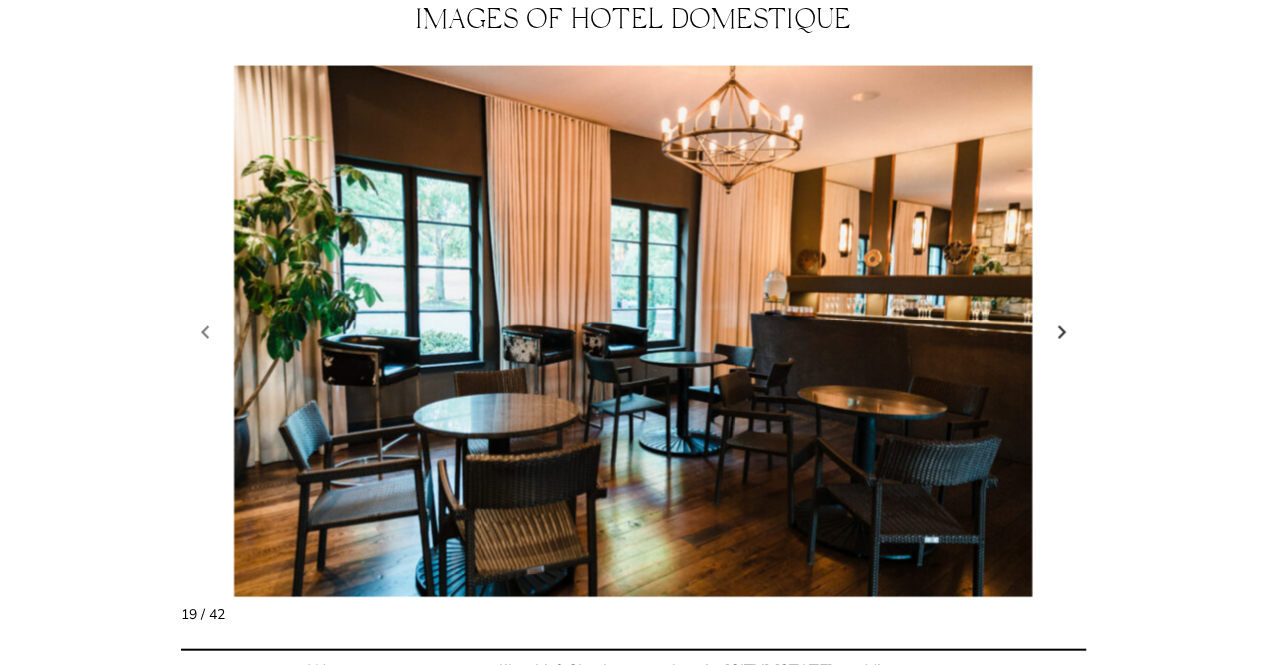 click at bounding box center (1062, 332) 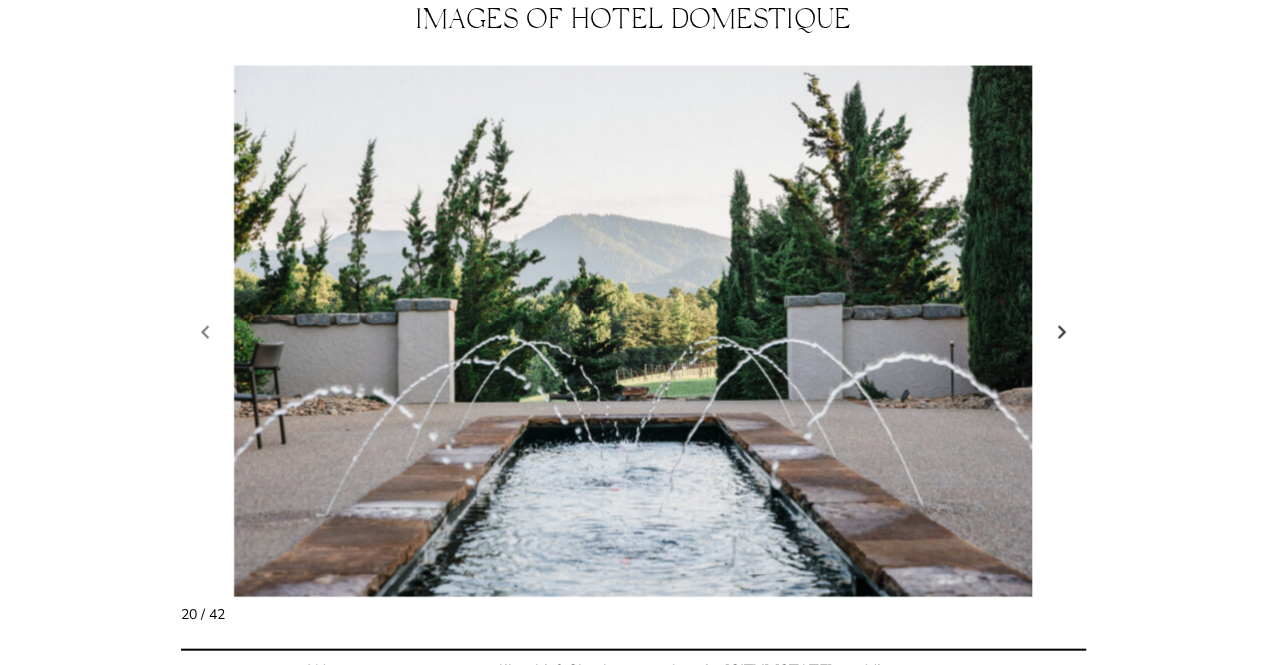 click at bounding box center [1062, 332] 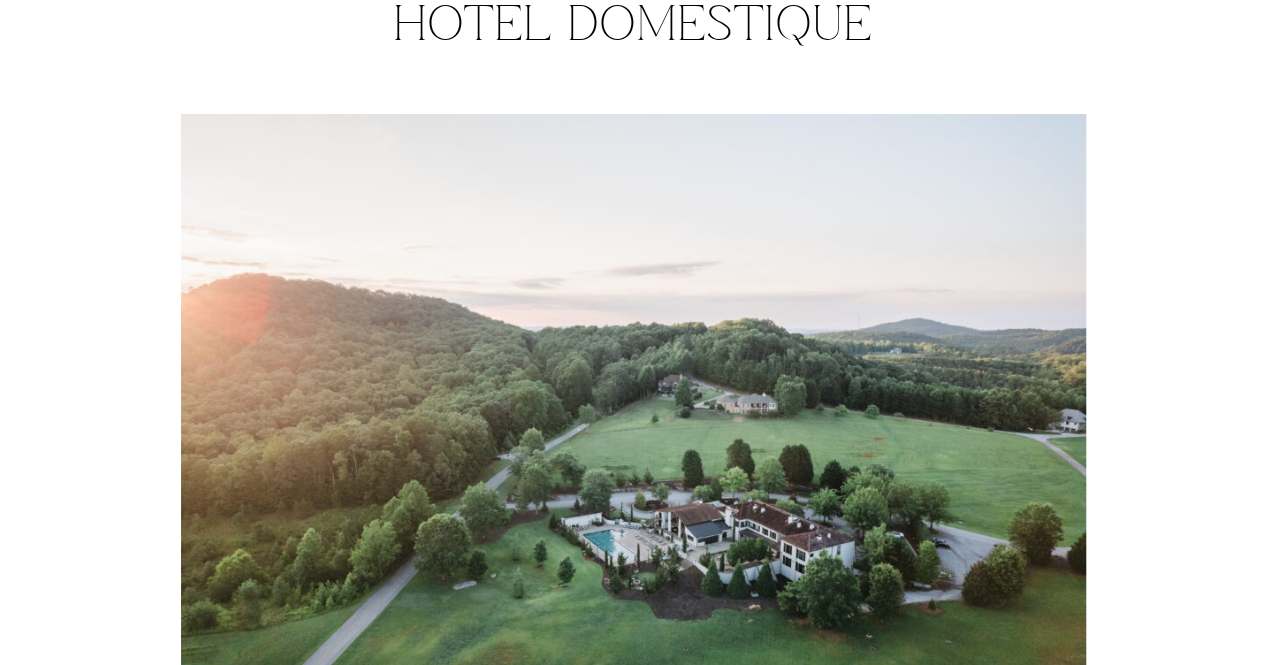 scroll, scrollTop: 0, scrollLeft: 0, axis: both 